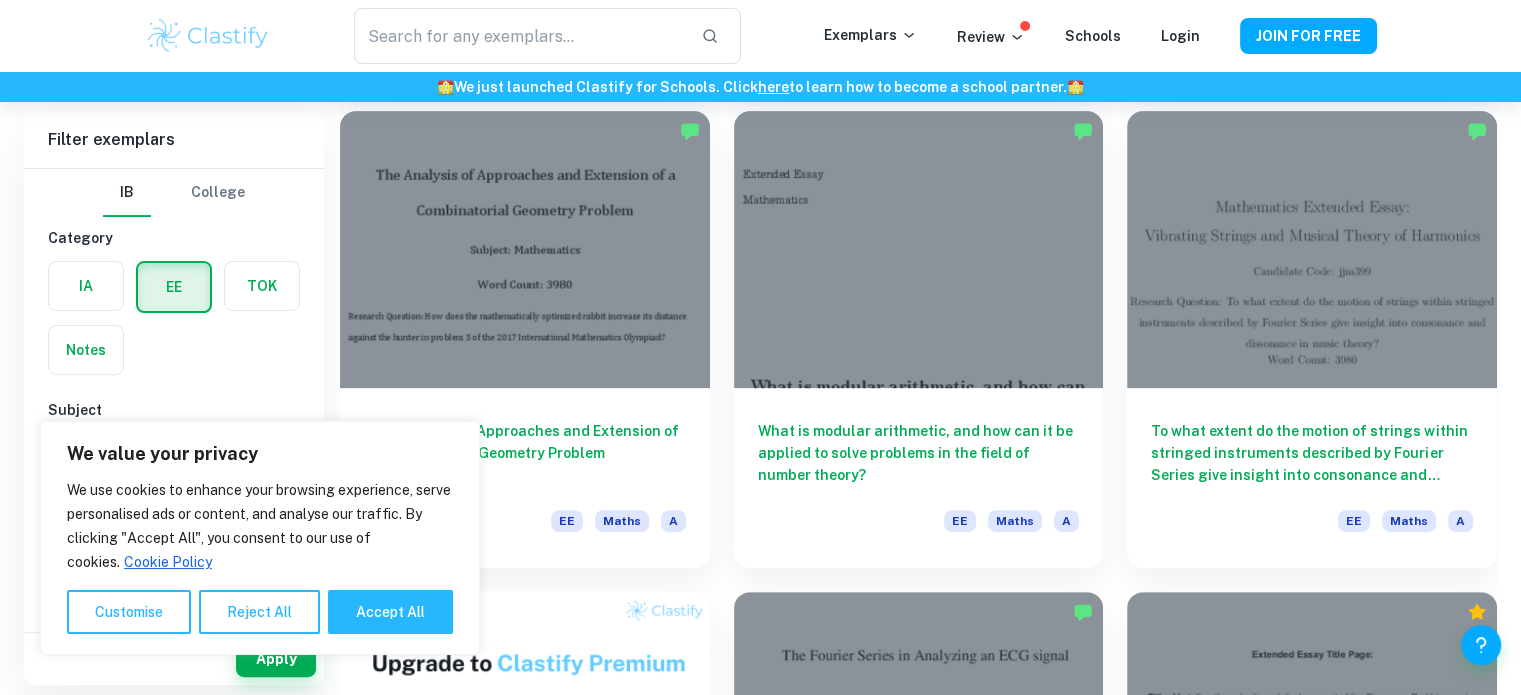 scroll, scrollTop: 624, scrollLeft: 0, axis: vertical 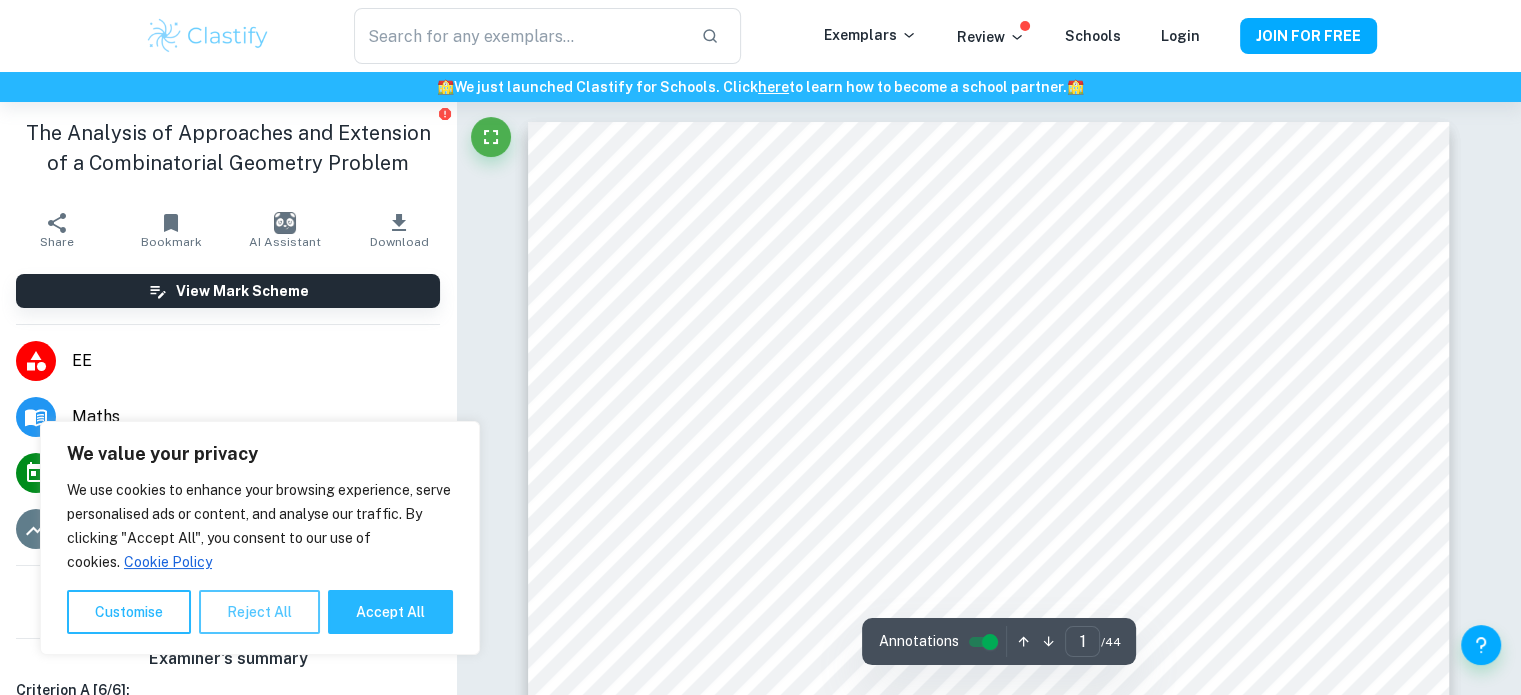 click on "Reject All" at bounding box center (259, 612) 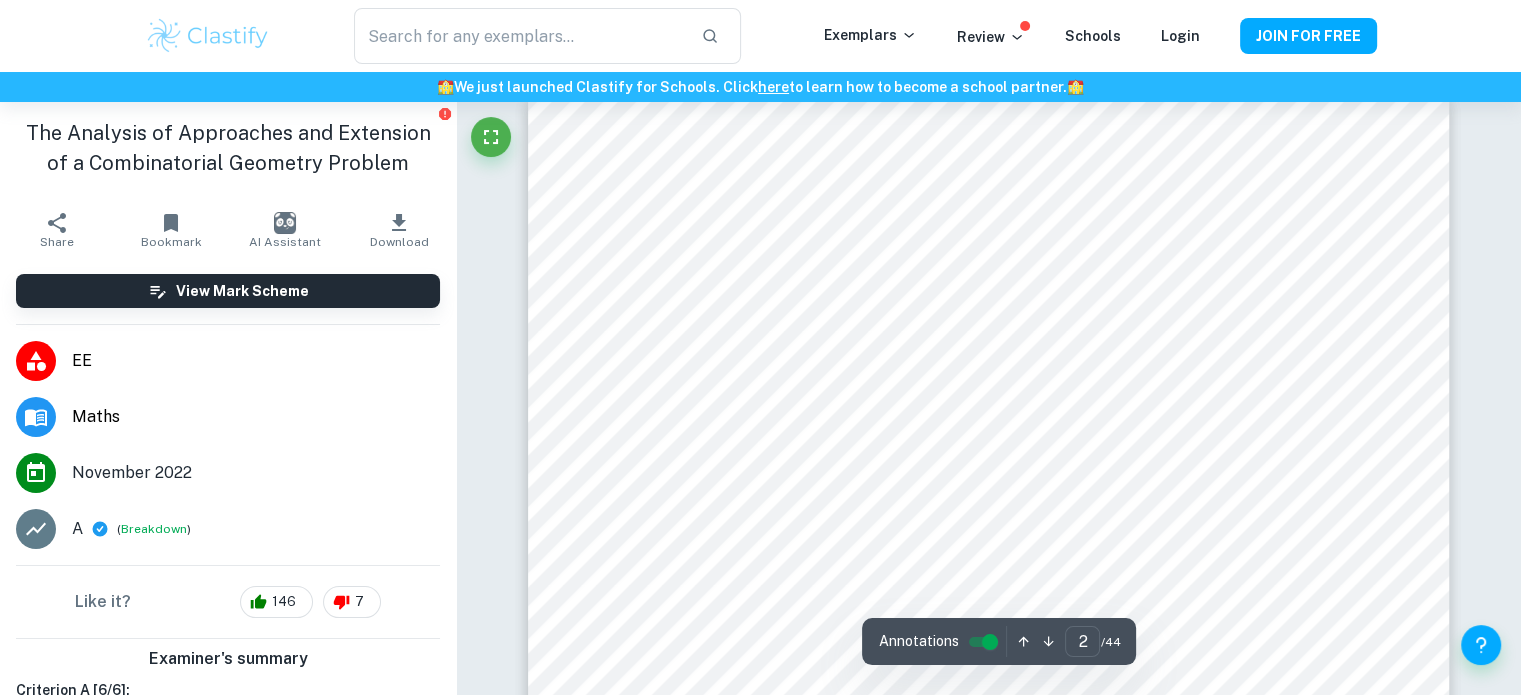 scroll, scrollTop: 1379, scrollLeft: 0, axis: vertical 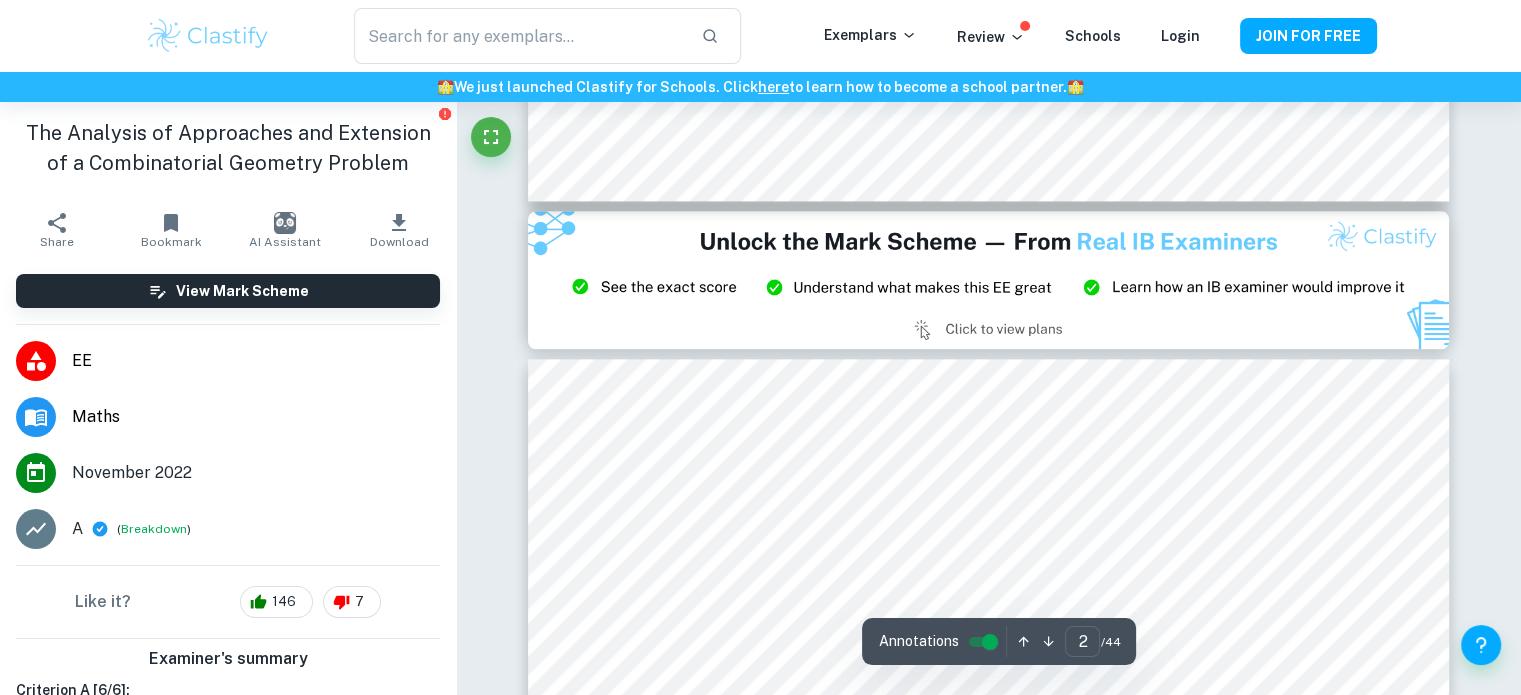 type on "3" 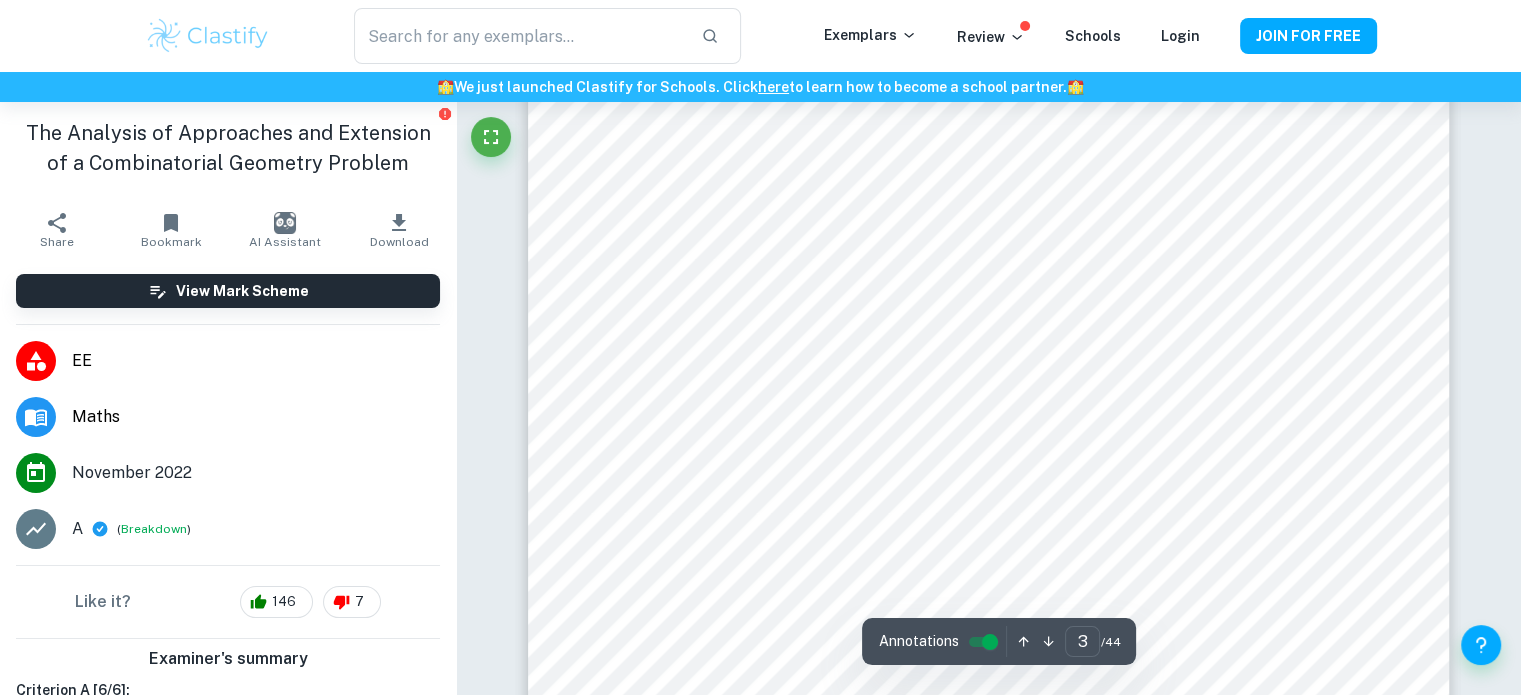 scroll, scrollTop: 2930, scrollLeft: 0, axis: vertical 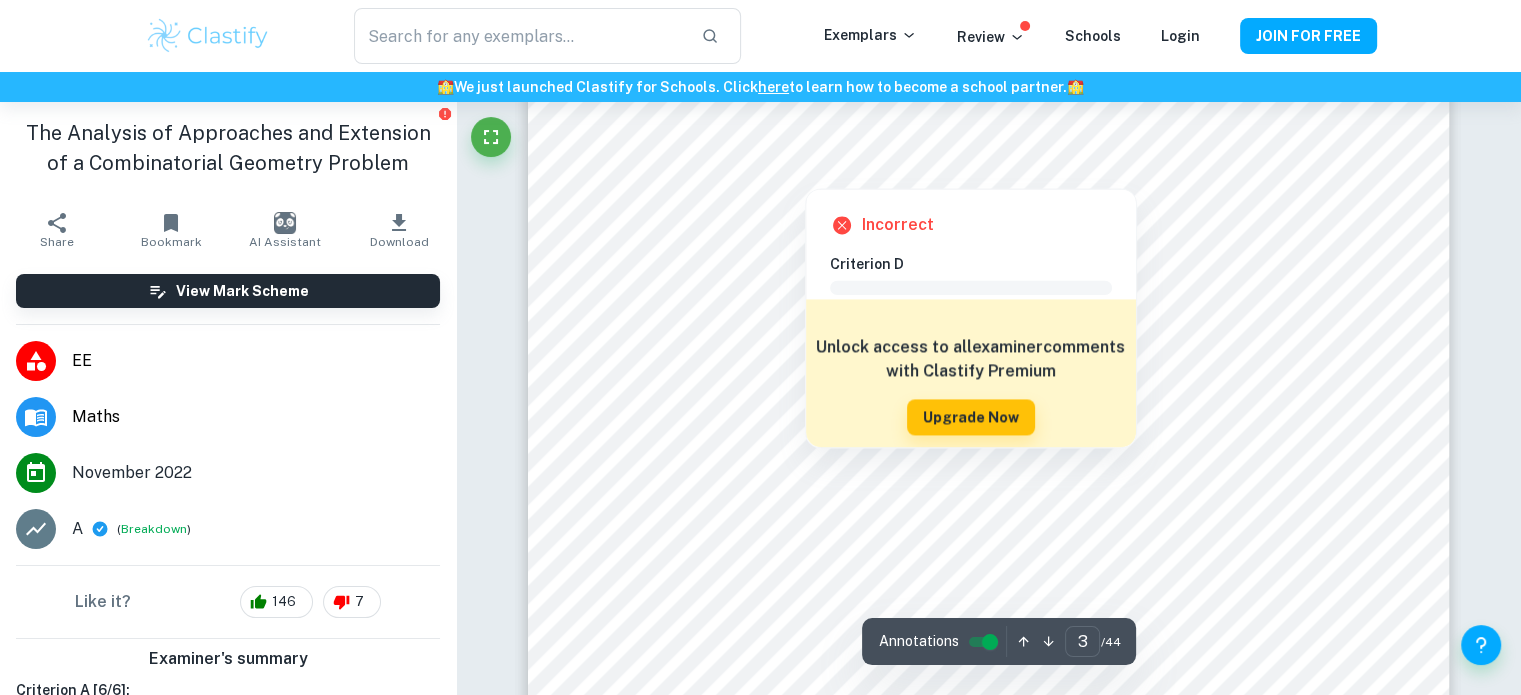 click at bounding box center (804, 155) 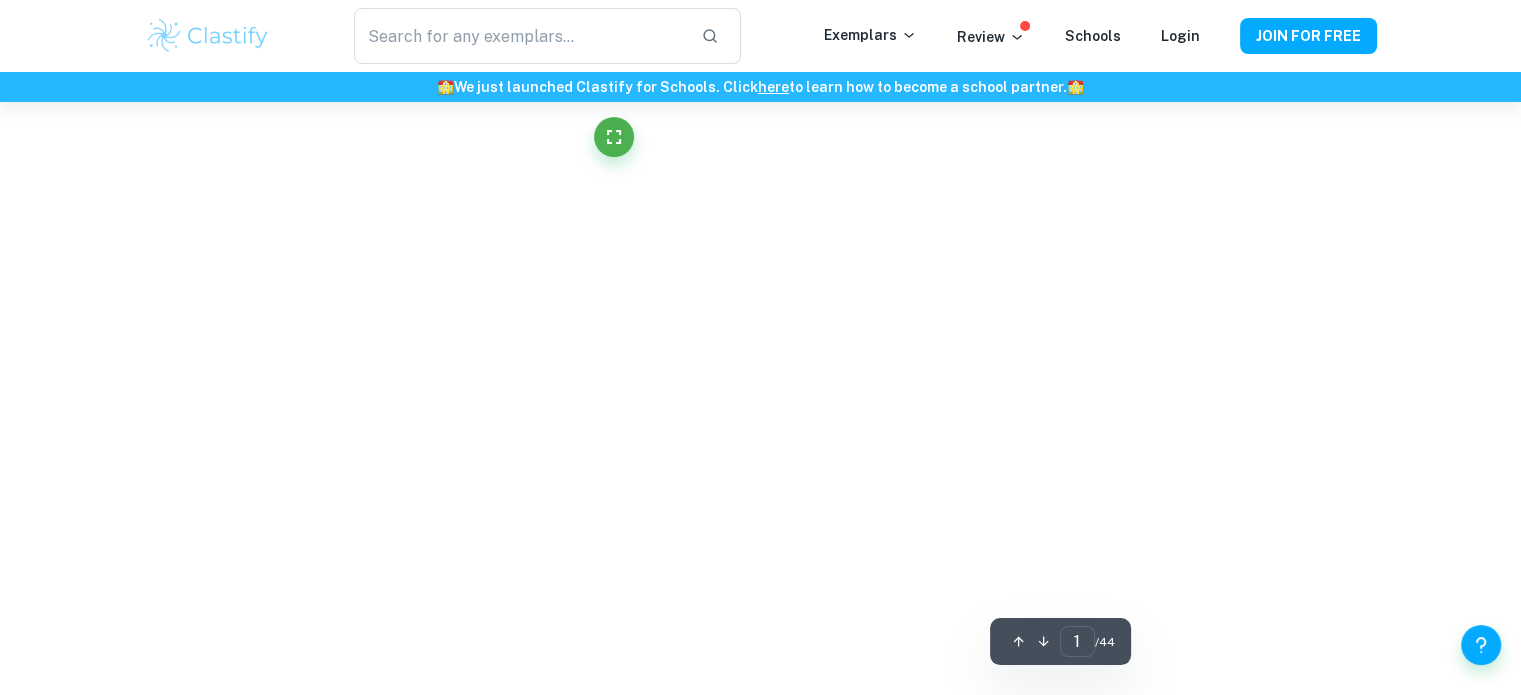 scroll, scrollTop: 4253, scrollLeft: 0, axis: vertical 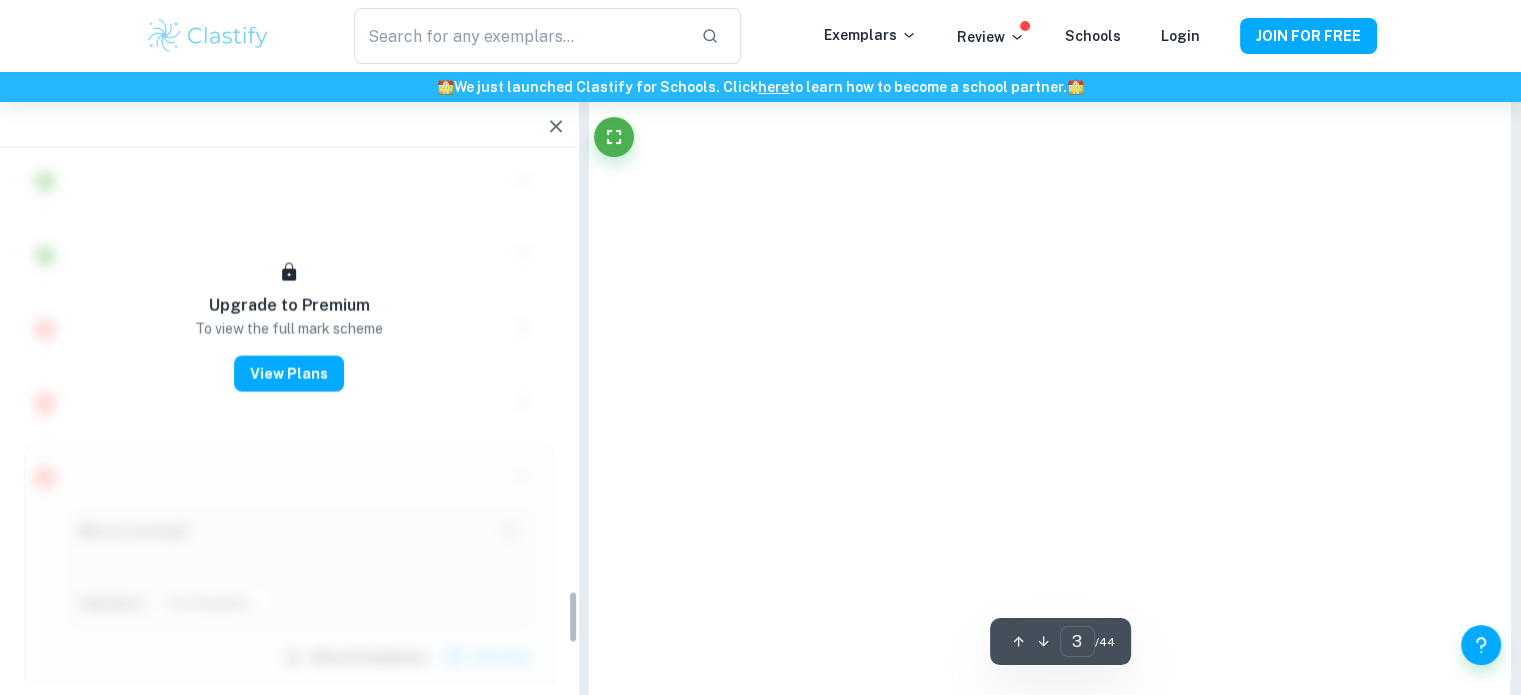 type on "3" 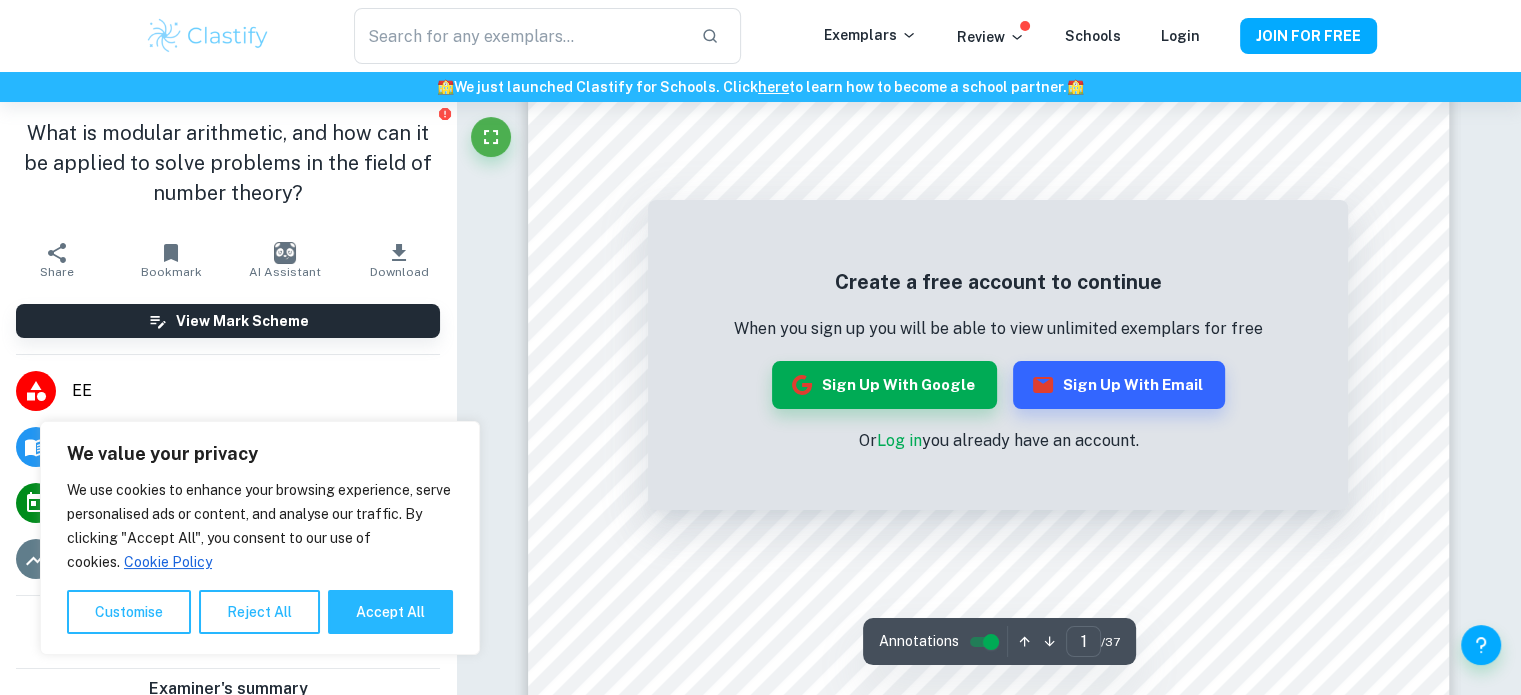 scroll, scrollTop: 0, scrollLeft: 0, axis: both 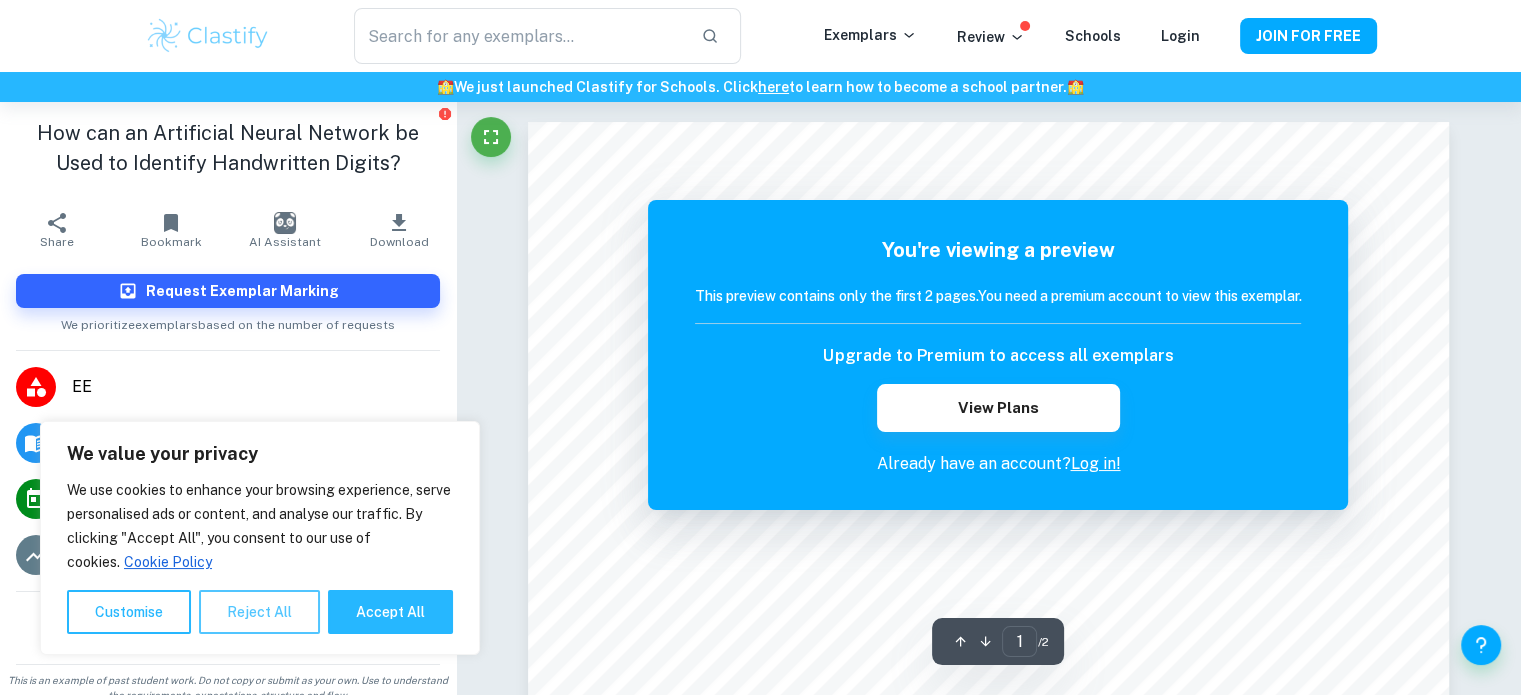 click on "Reject All" at bounding box center (259, 612) 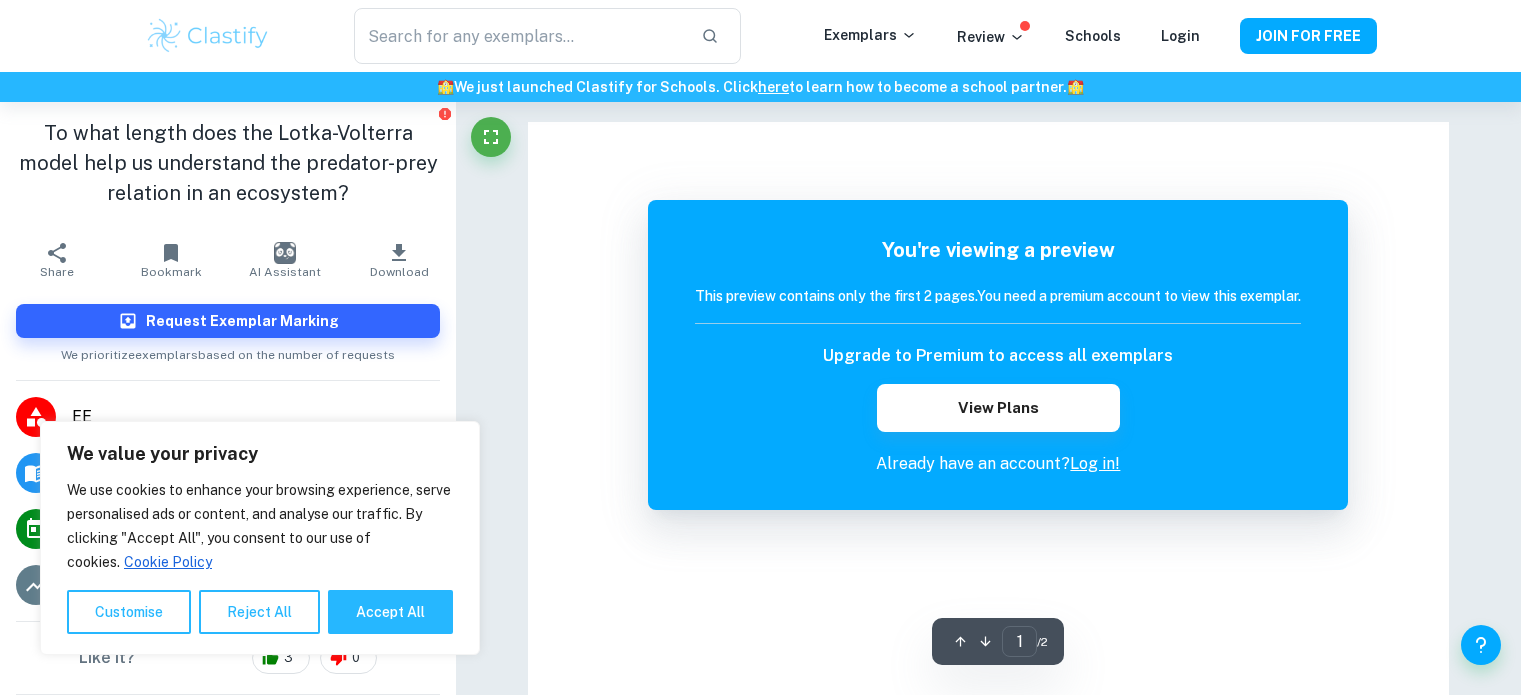 scroll, scrollTop: 0, scrollLeft: 0, axis: both 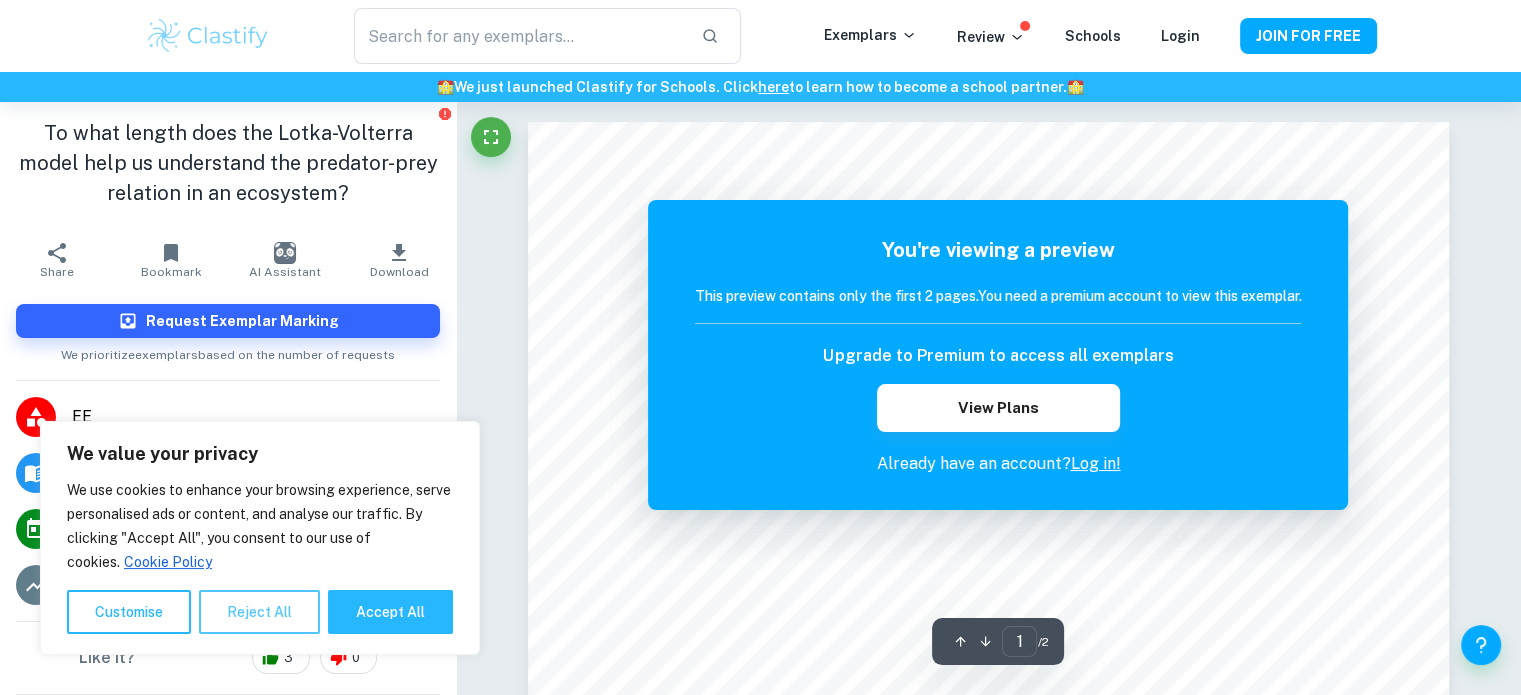click on "Reject All" at bounding box center (259, 612) 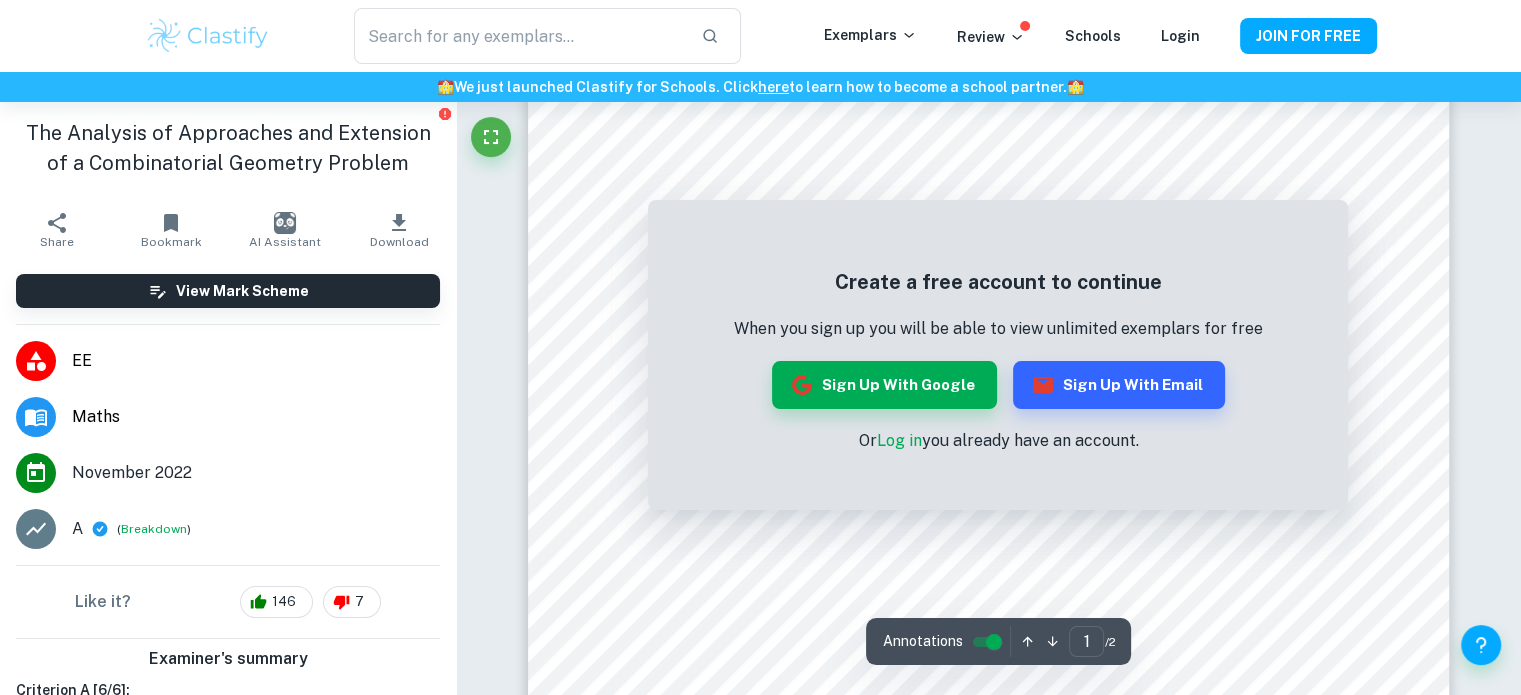 scroll, scrollTop: 0, scrollLeft: 0, axis: both 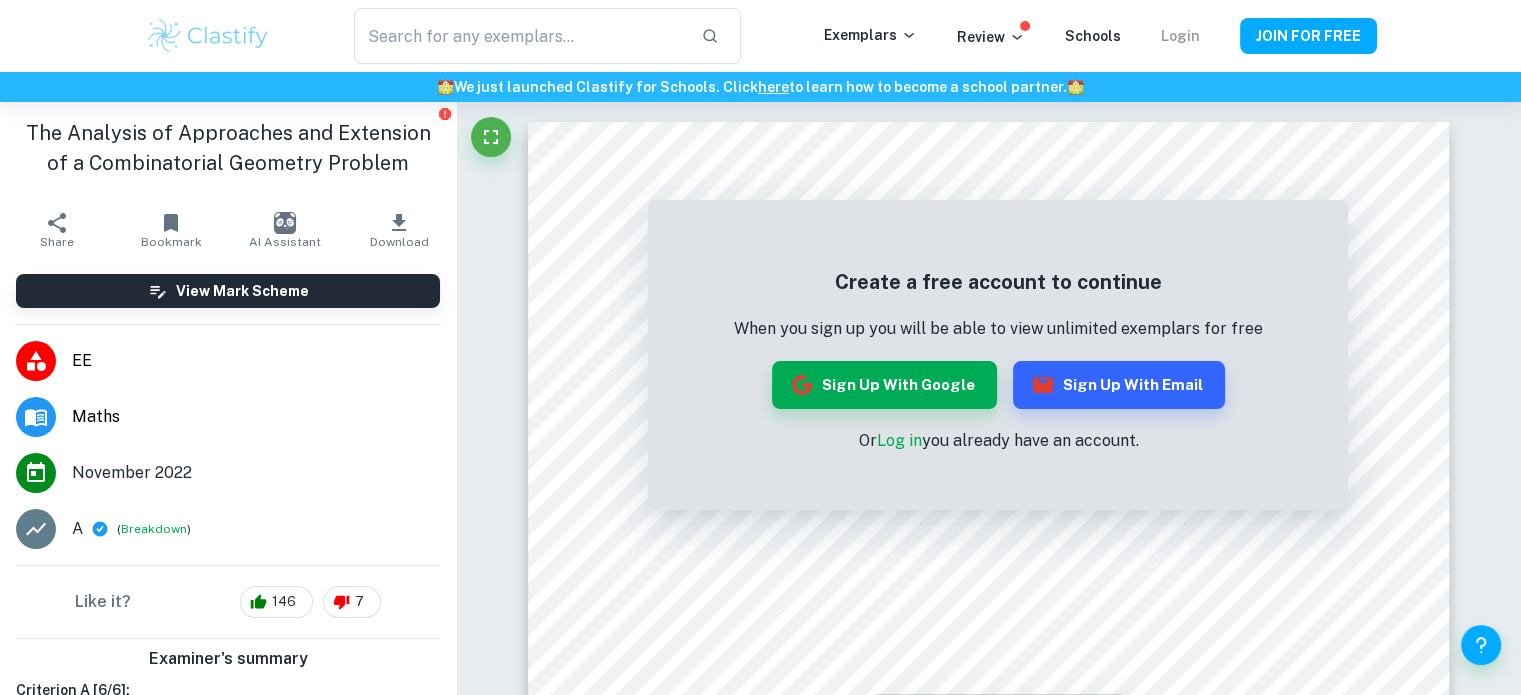 click on "Login" at bounding box center (1180, 36) 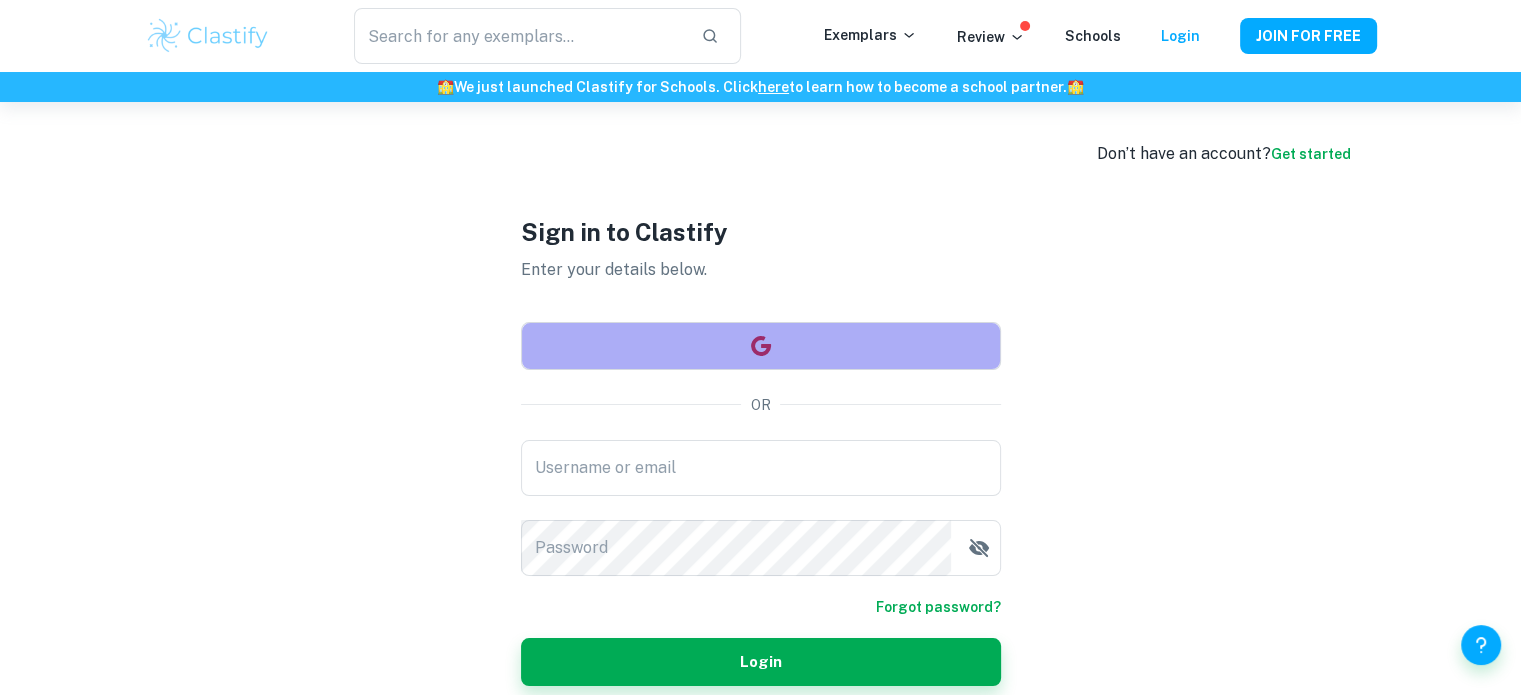 click at bounding box center [761, 346] 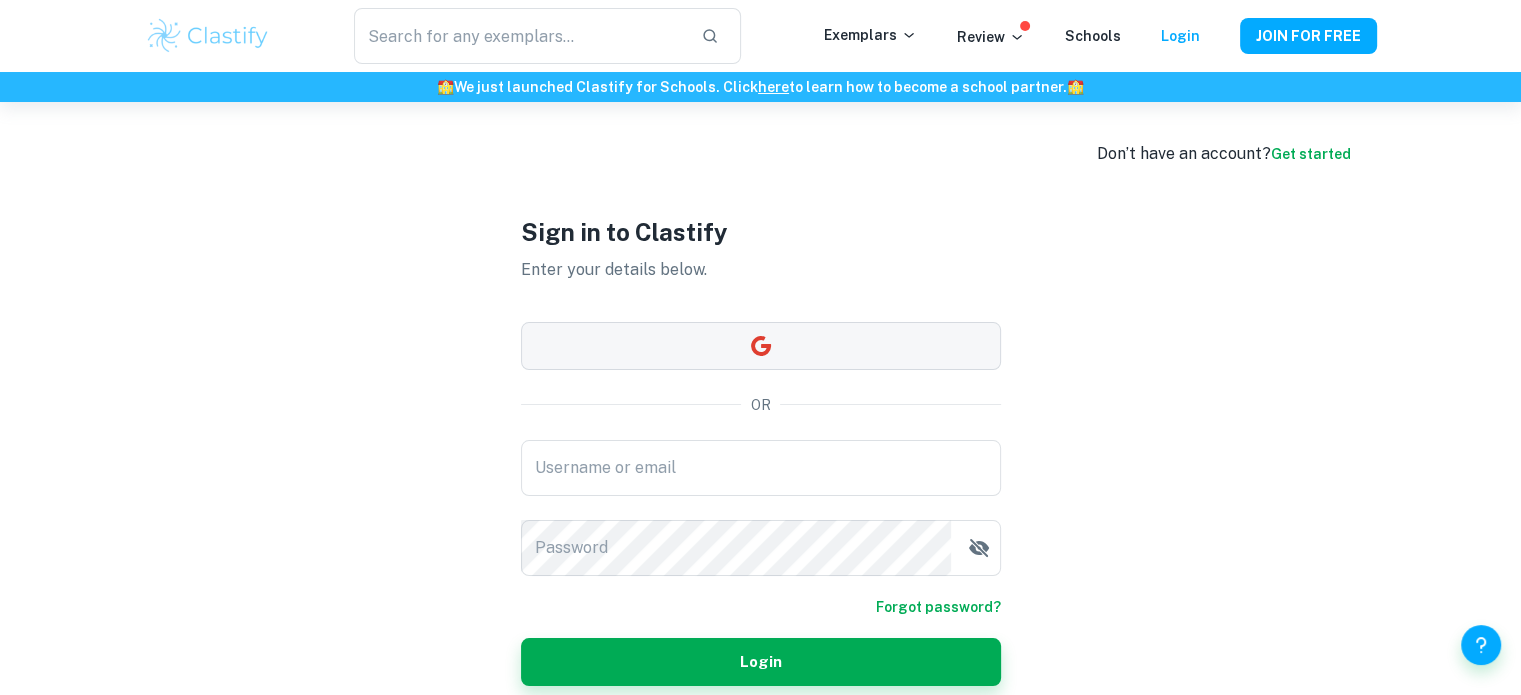 scroll, scrollTop: 102, scrollLeft: 0, axis: vertical 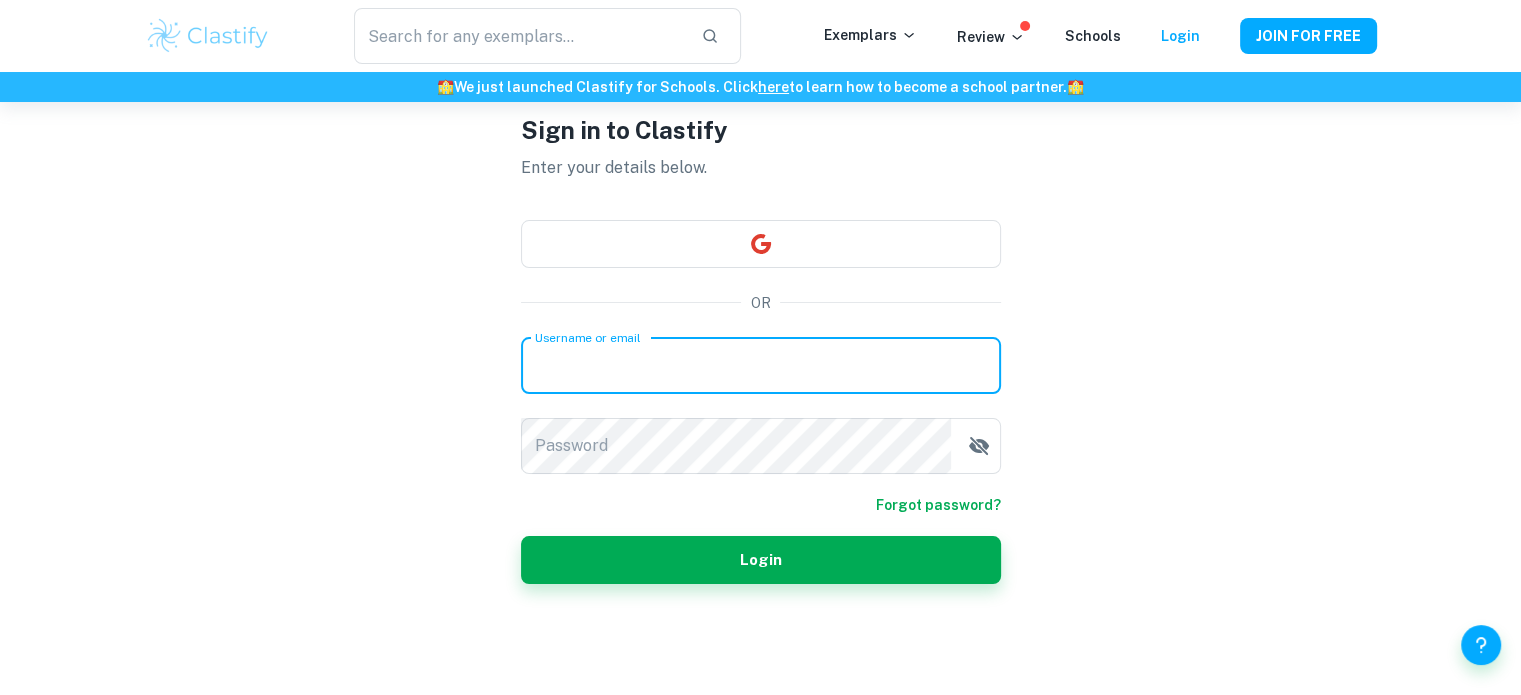 click on "Username or email" at bounding box center [761, 366] 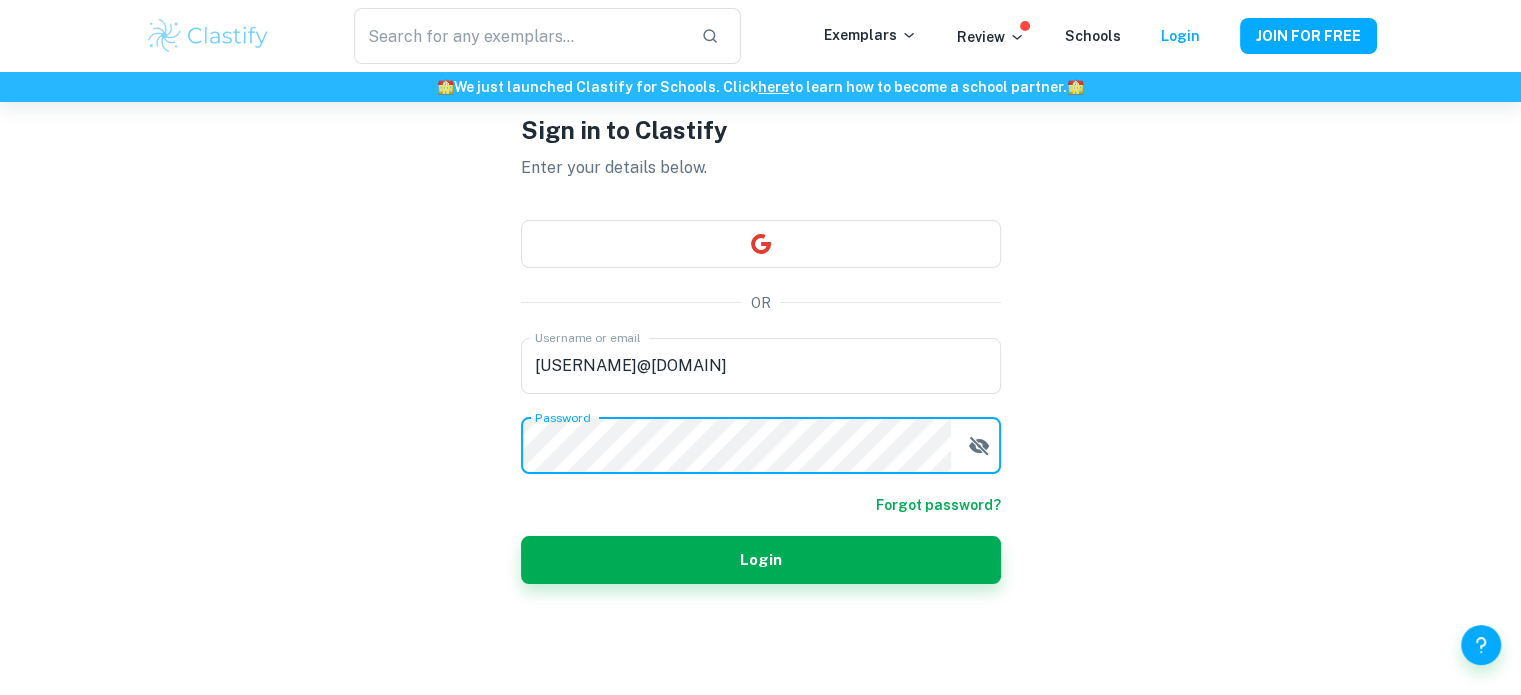 click on "Login" at bounding box center (761, 560) 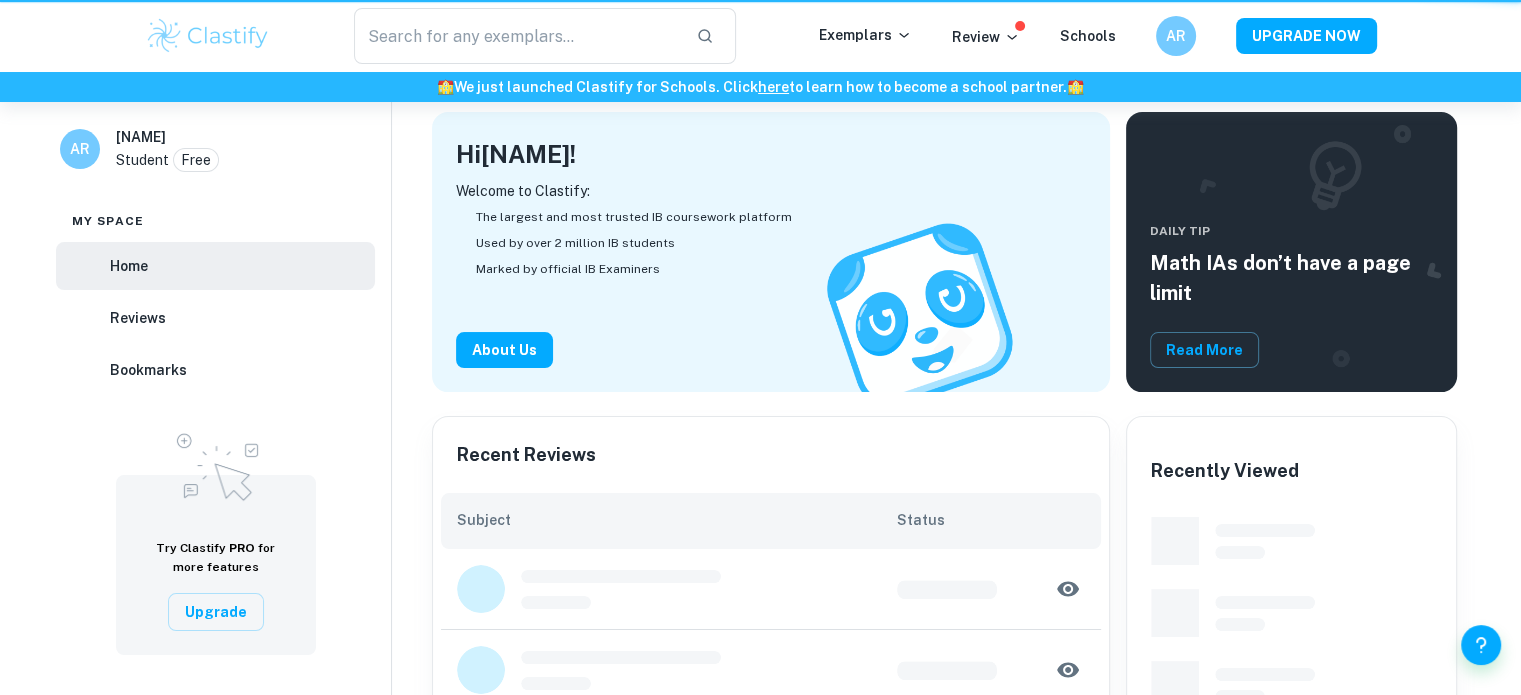 scroll, scrollTop: 0, scrollLeft: 0, axis: both 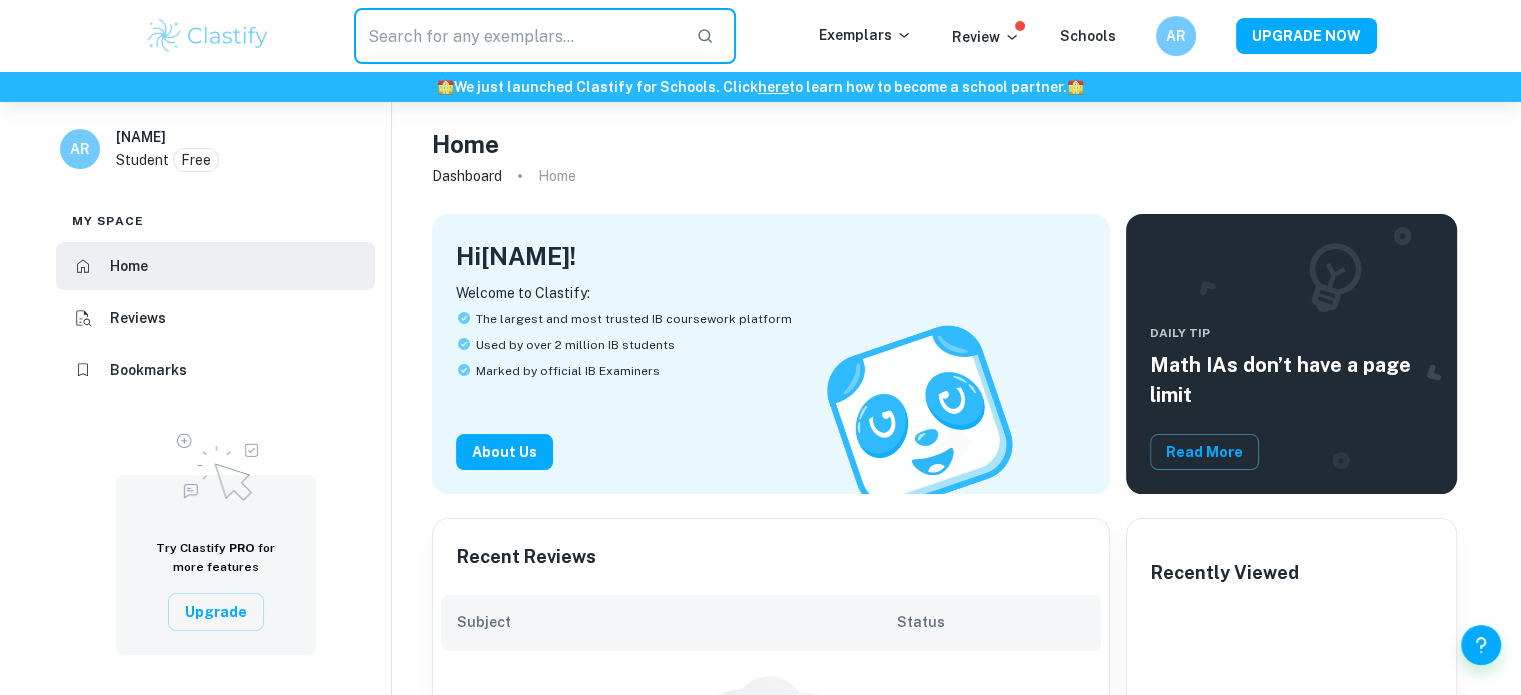 click at bounding box center (517, 36) 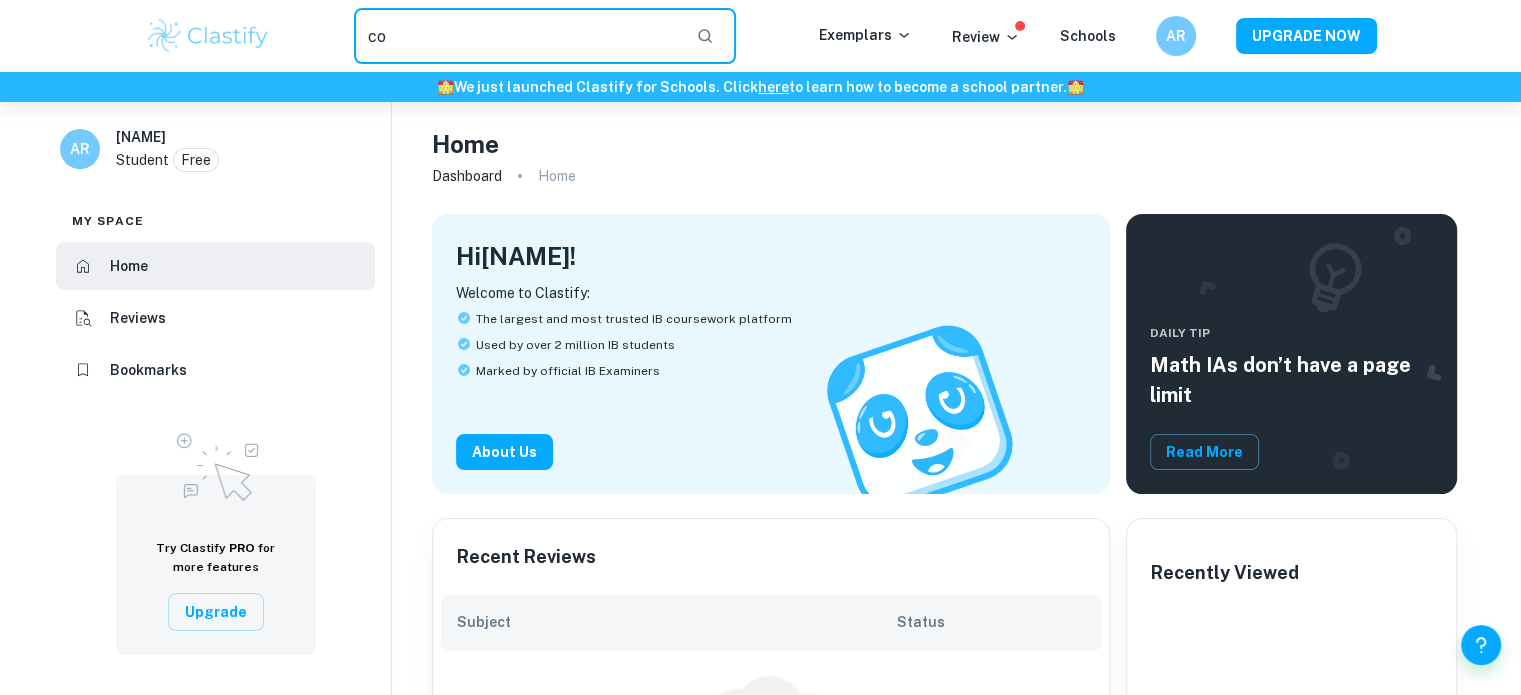 type on "c" 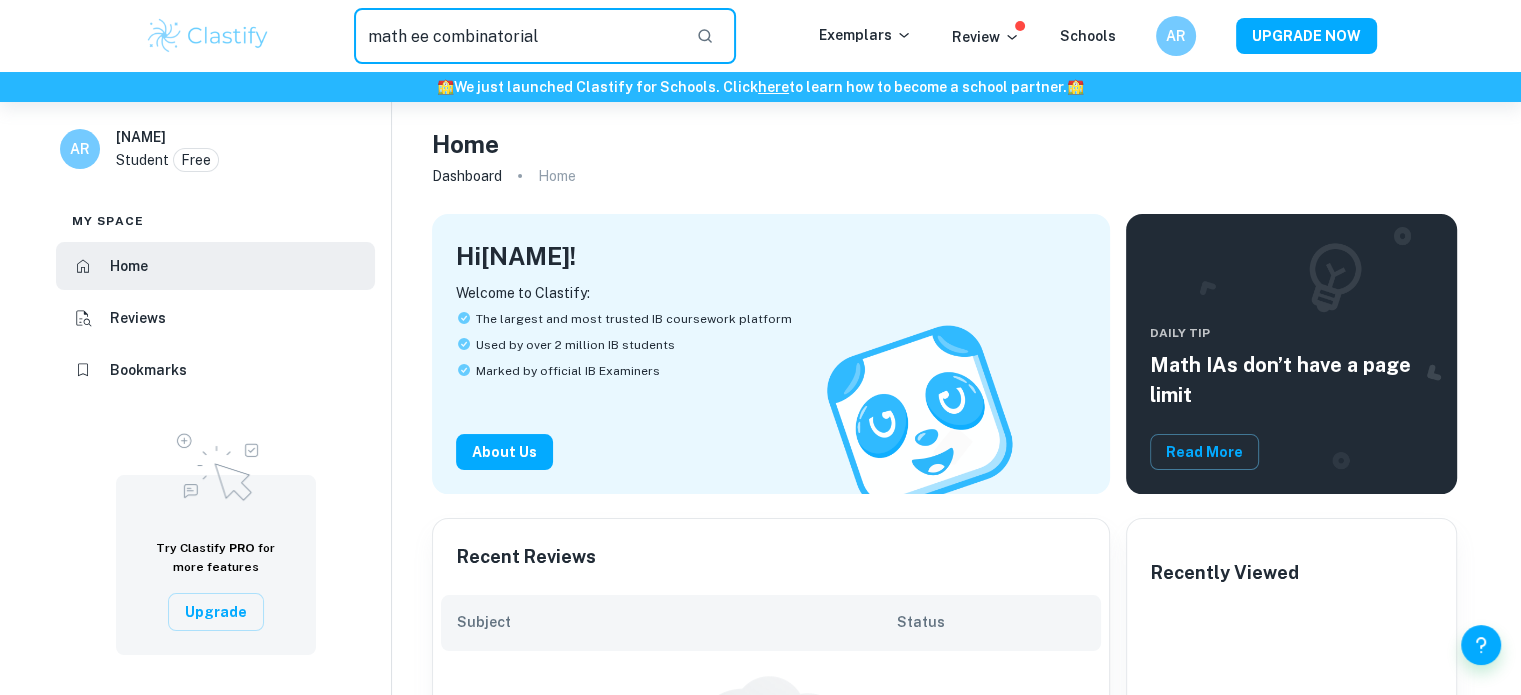 type on "math ee combinatorial" 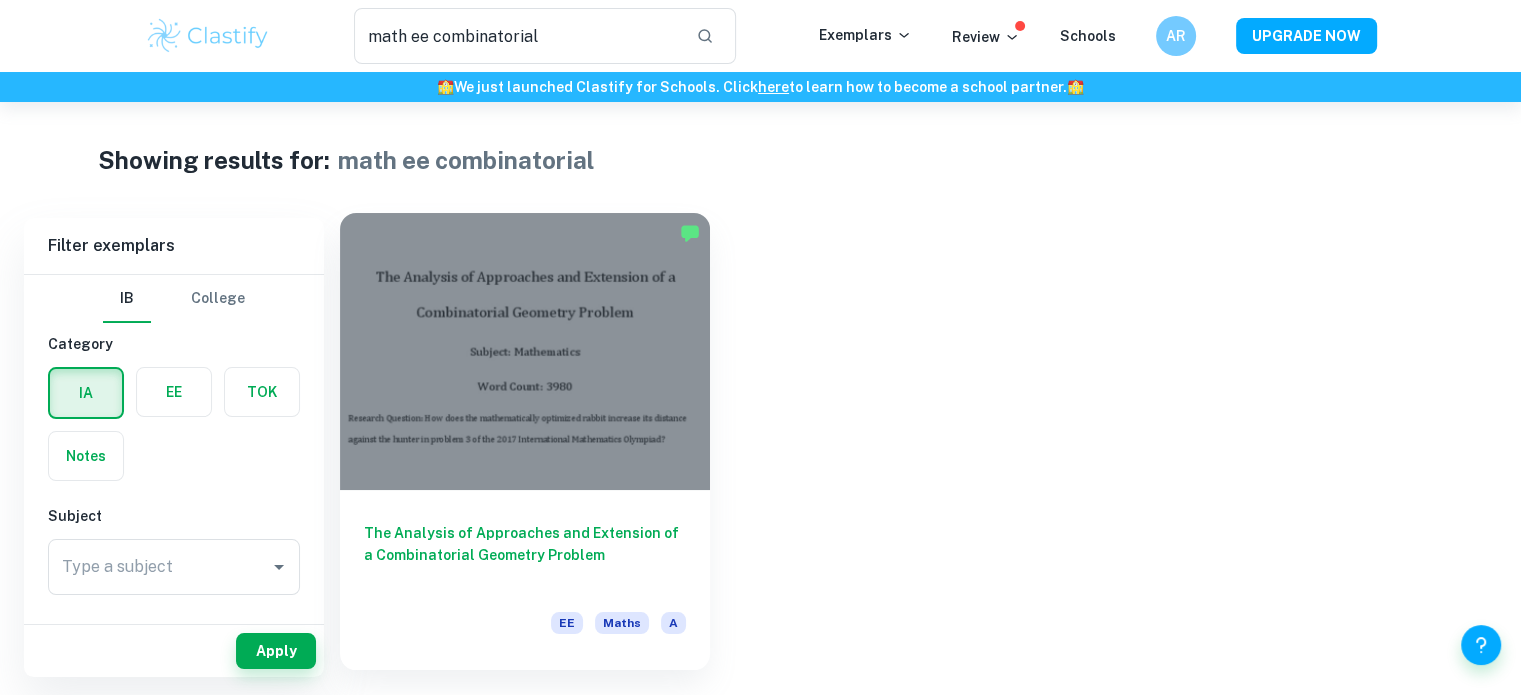 click at bounding box center [525, 351] 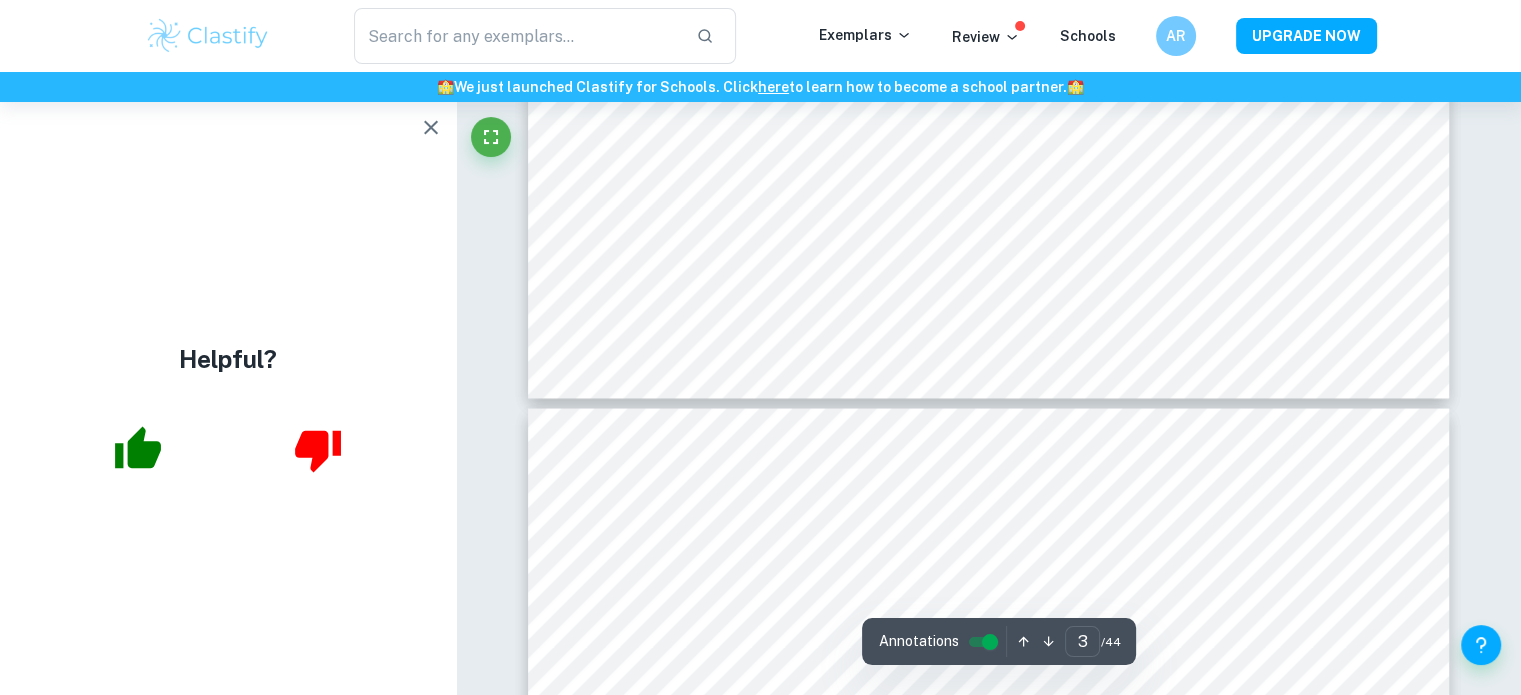 scroll, scrollTop: 3615, scrollLeft: 0, axis: vertical 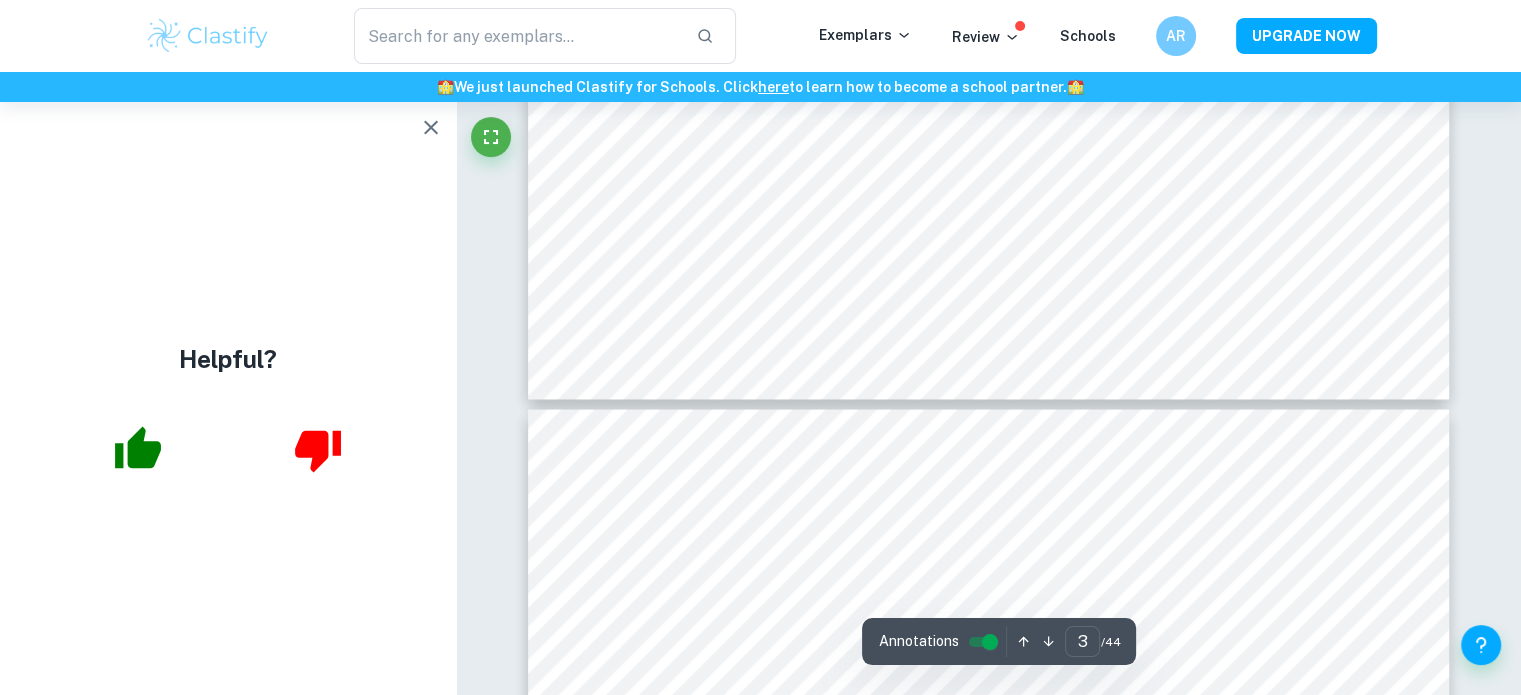 click 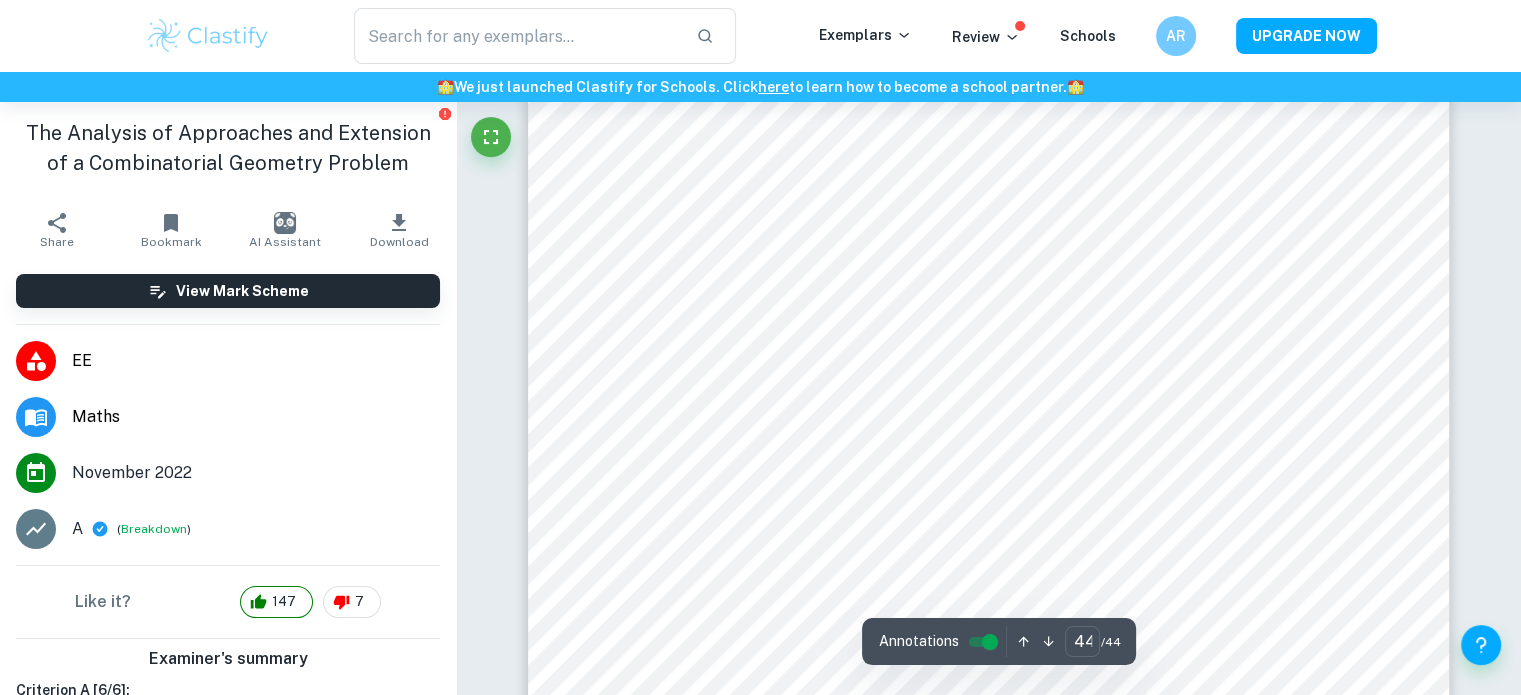 scroll, scrollTop: 53648, scrollLeft: 0, axis: vertical 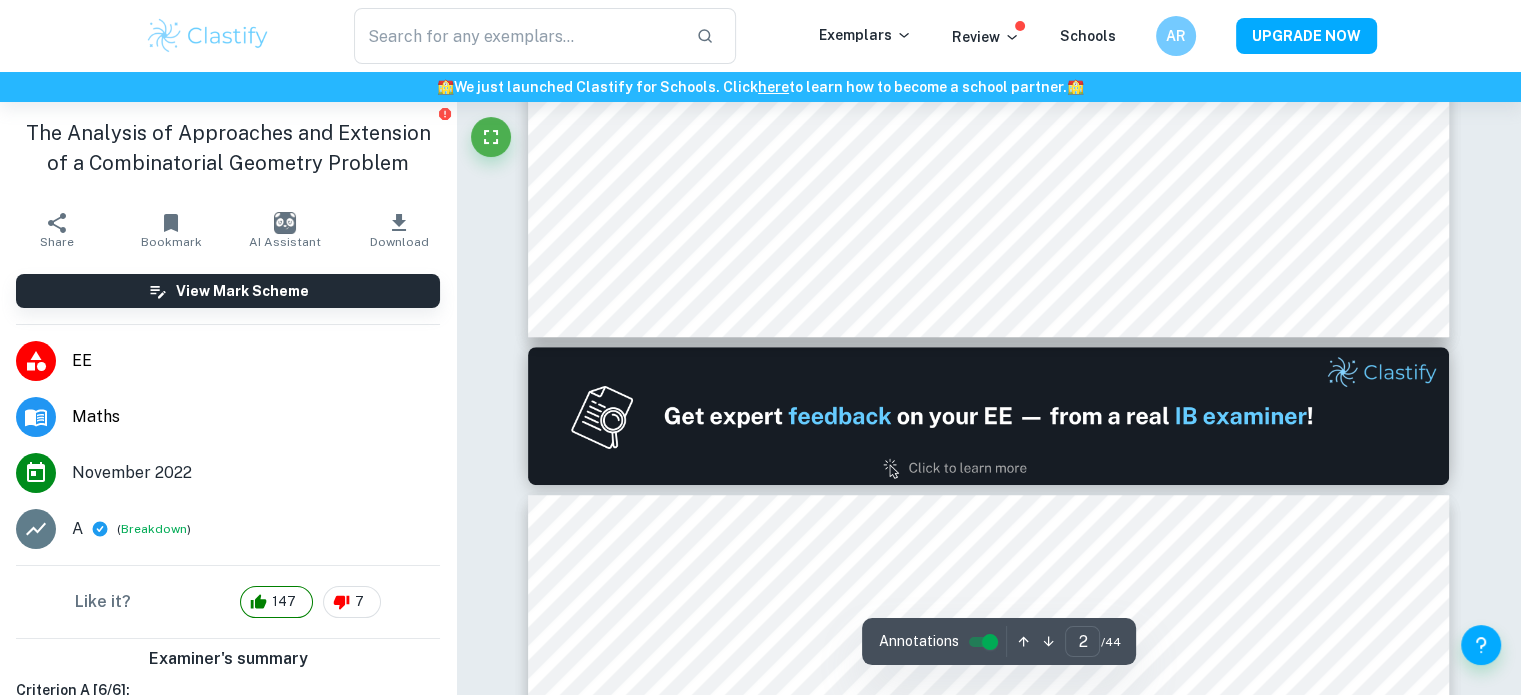 type on "1" 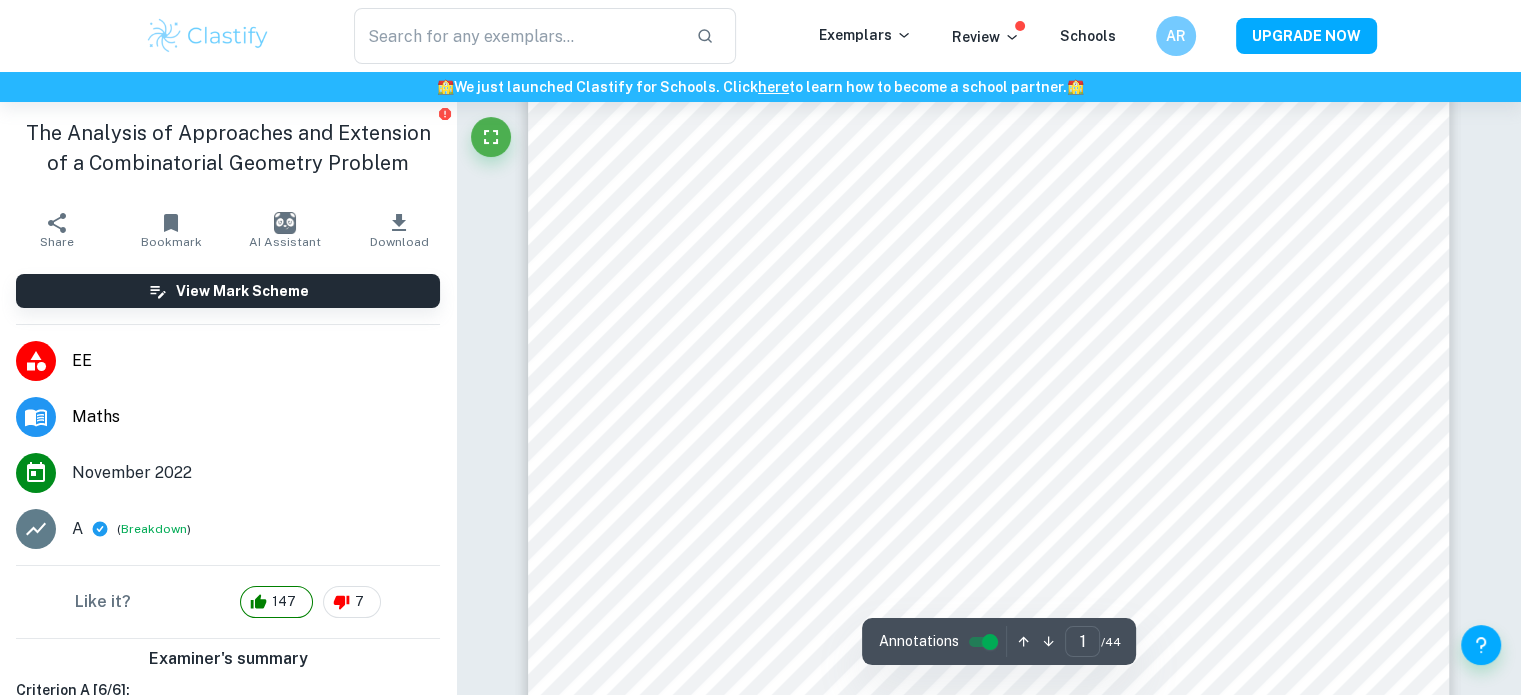 scroll, scrollTop: 0, scrollLeft: 0, axis: both 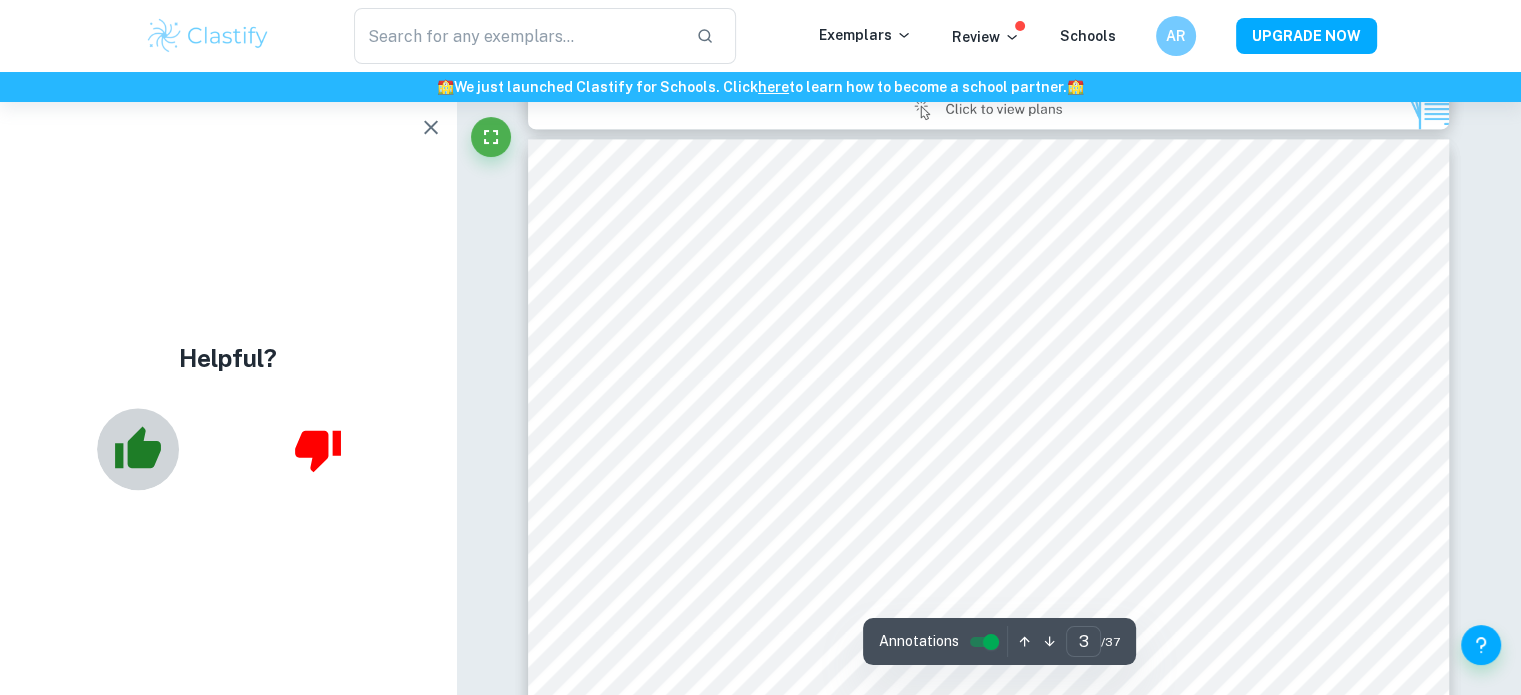 click 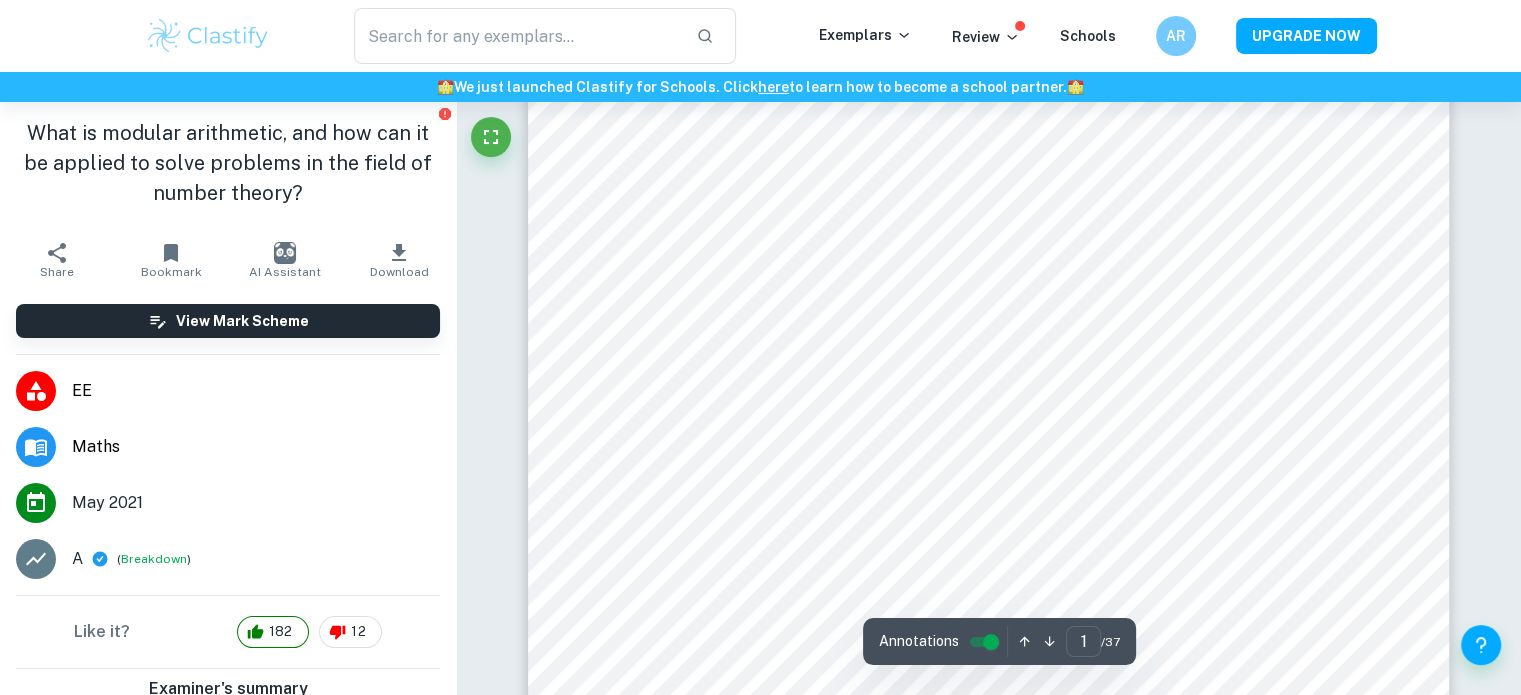 scroll, scrollTop: 458, scrollLeft: 0, axis: vertical 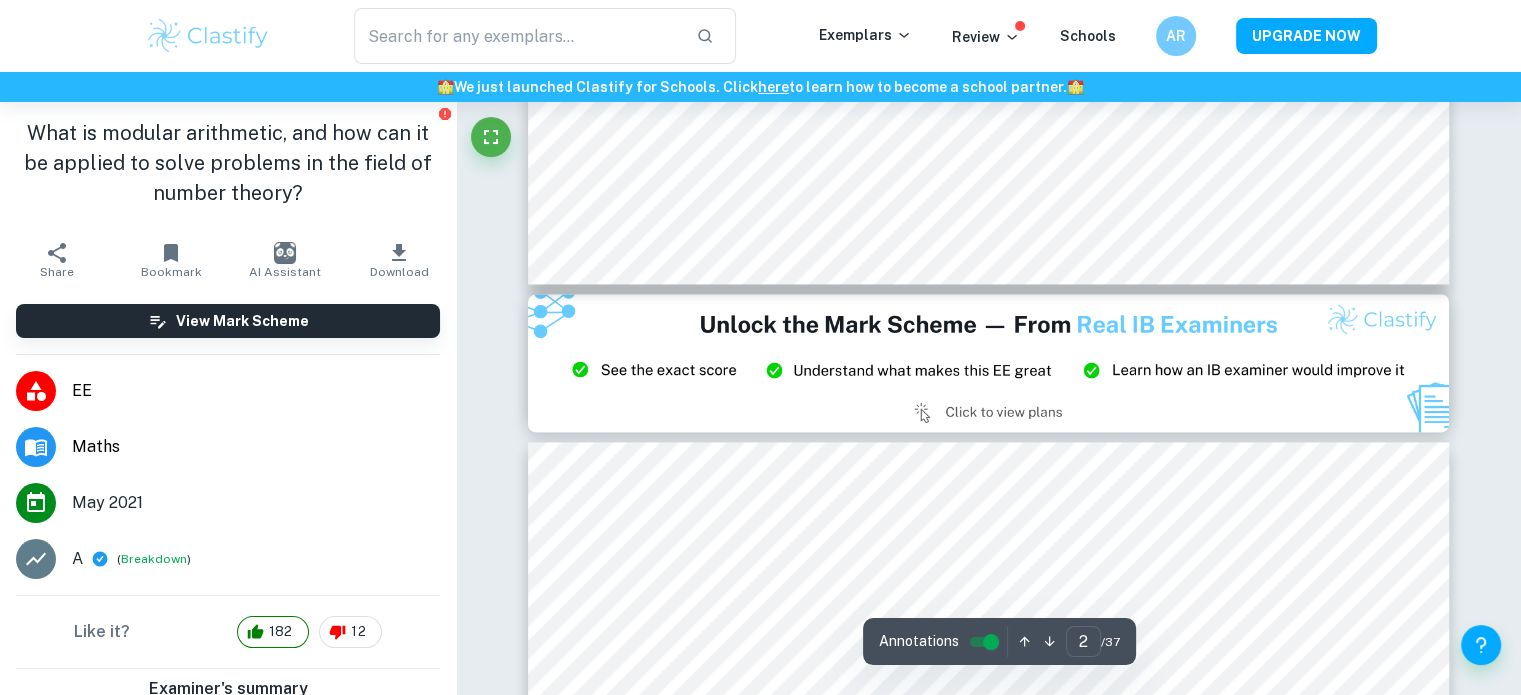 type on "3" 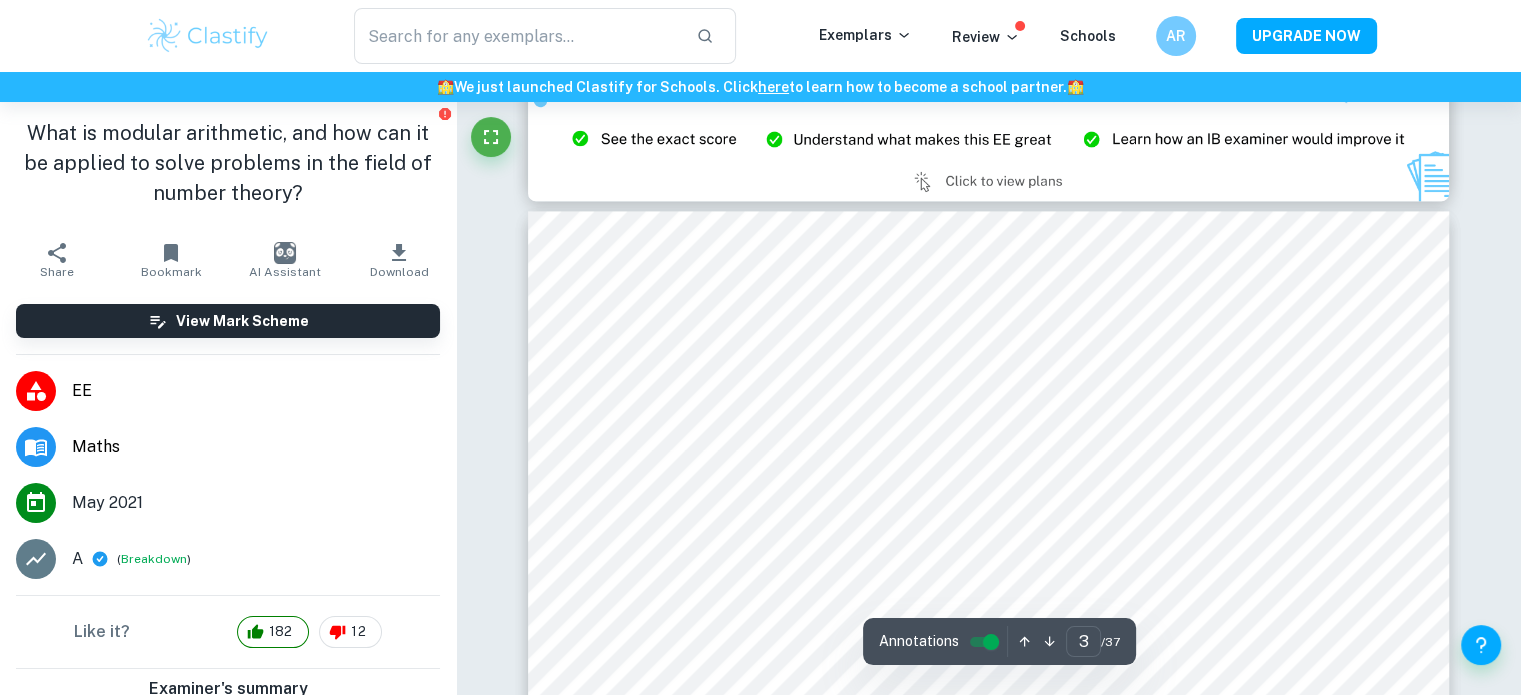 scroll, scrollTop: 2835, scrollLeft: 0, axis: vertical 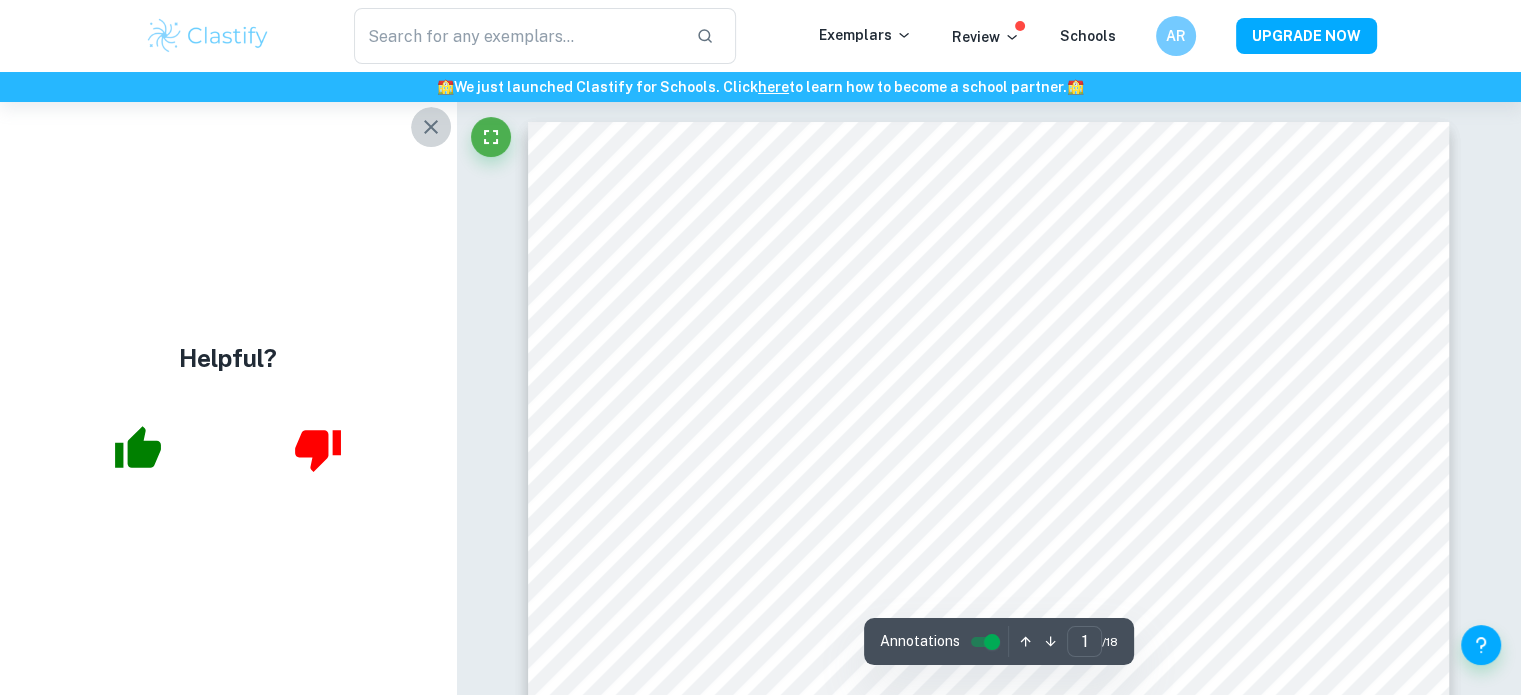click at bounding box center [431, 127] 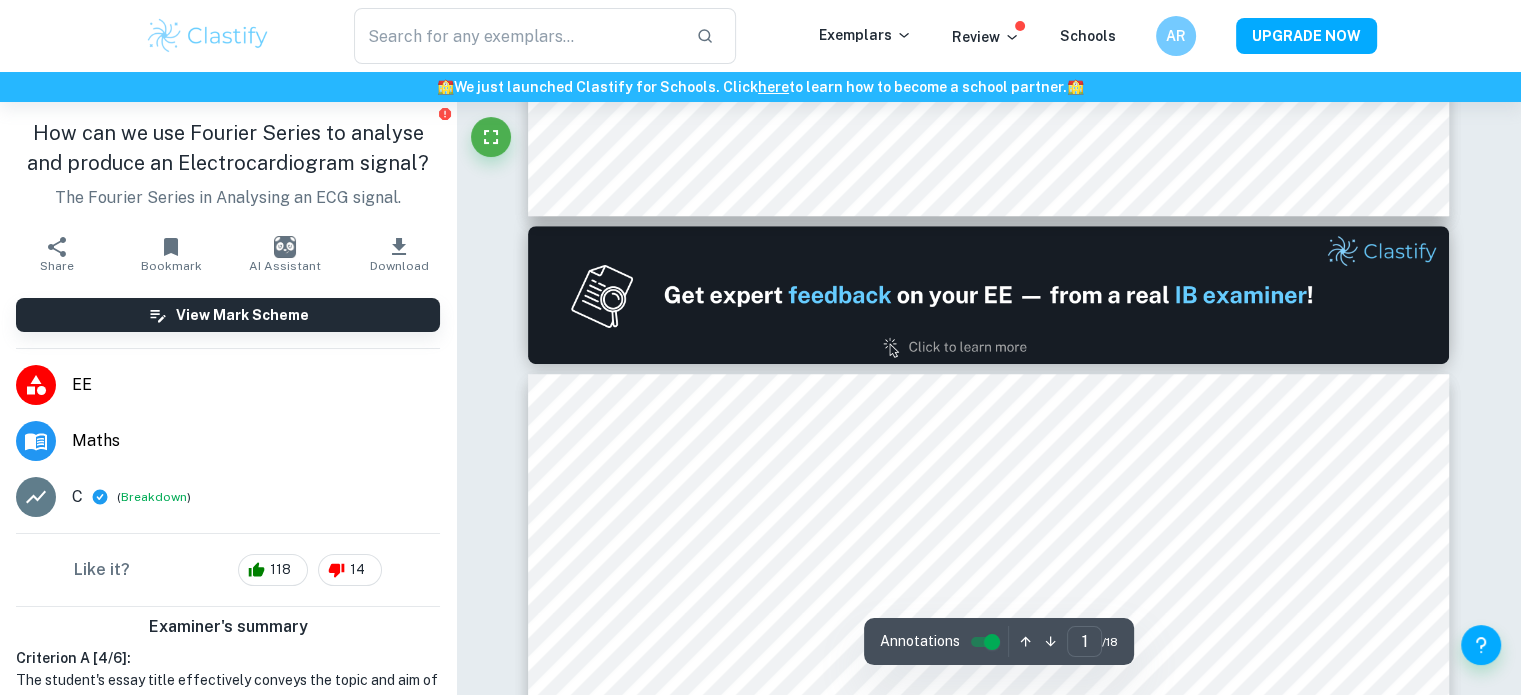 type on "2" 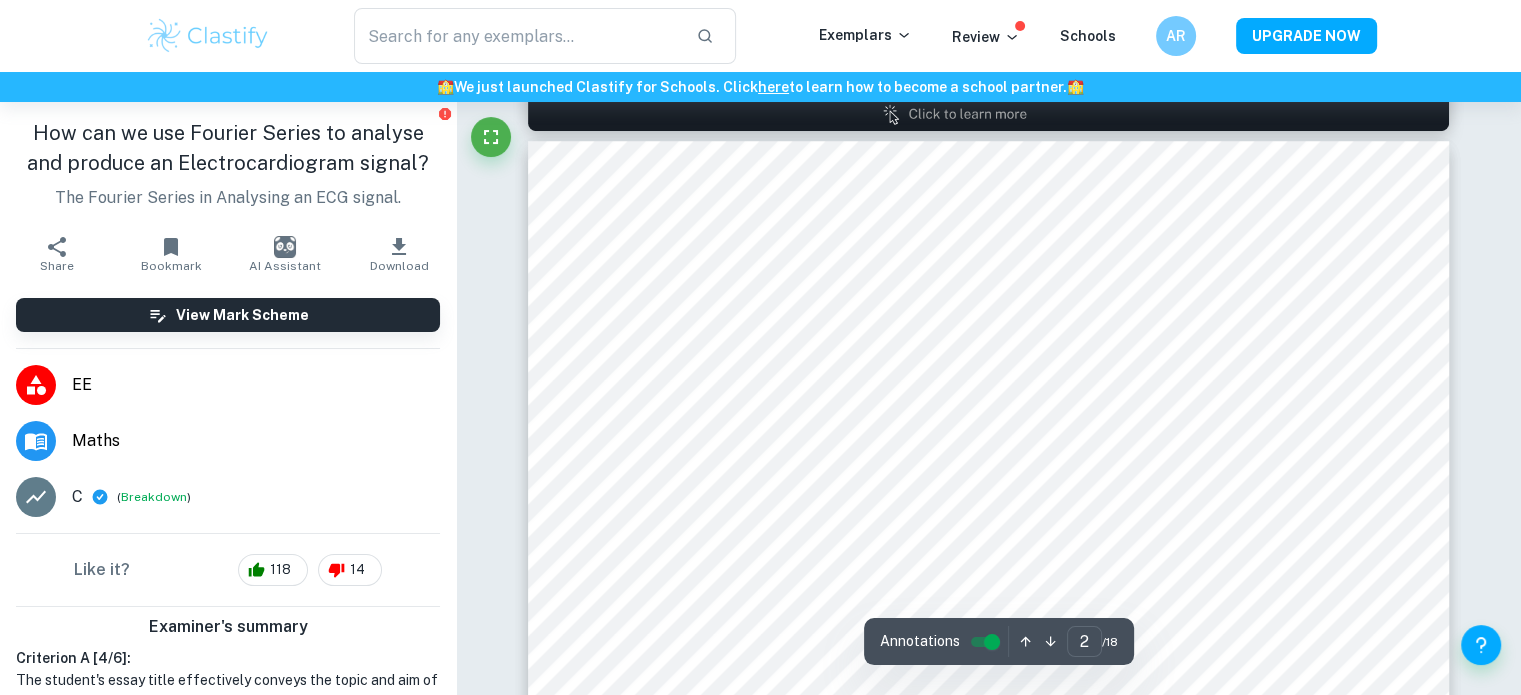 scroll, scrollTop: 1368, scrollLeft: 0, axis: vertical 